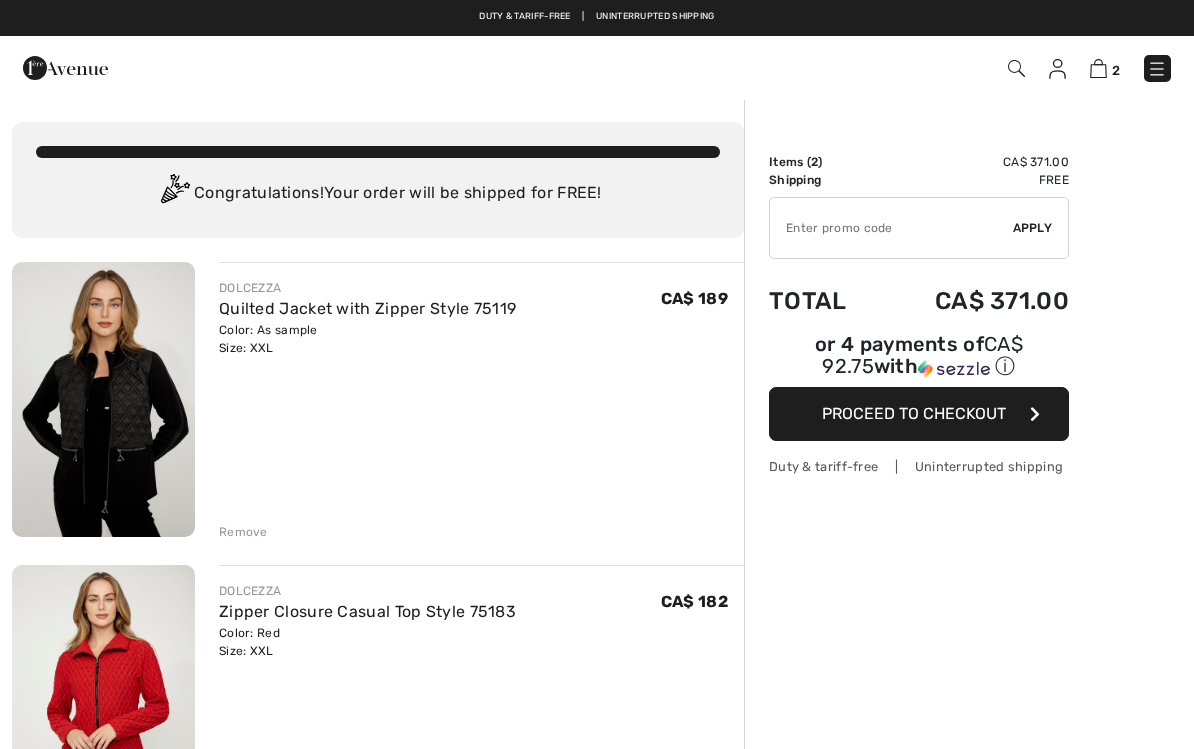 scroll, scrollTop: 0, scrollLeft: 0, axis: both 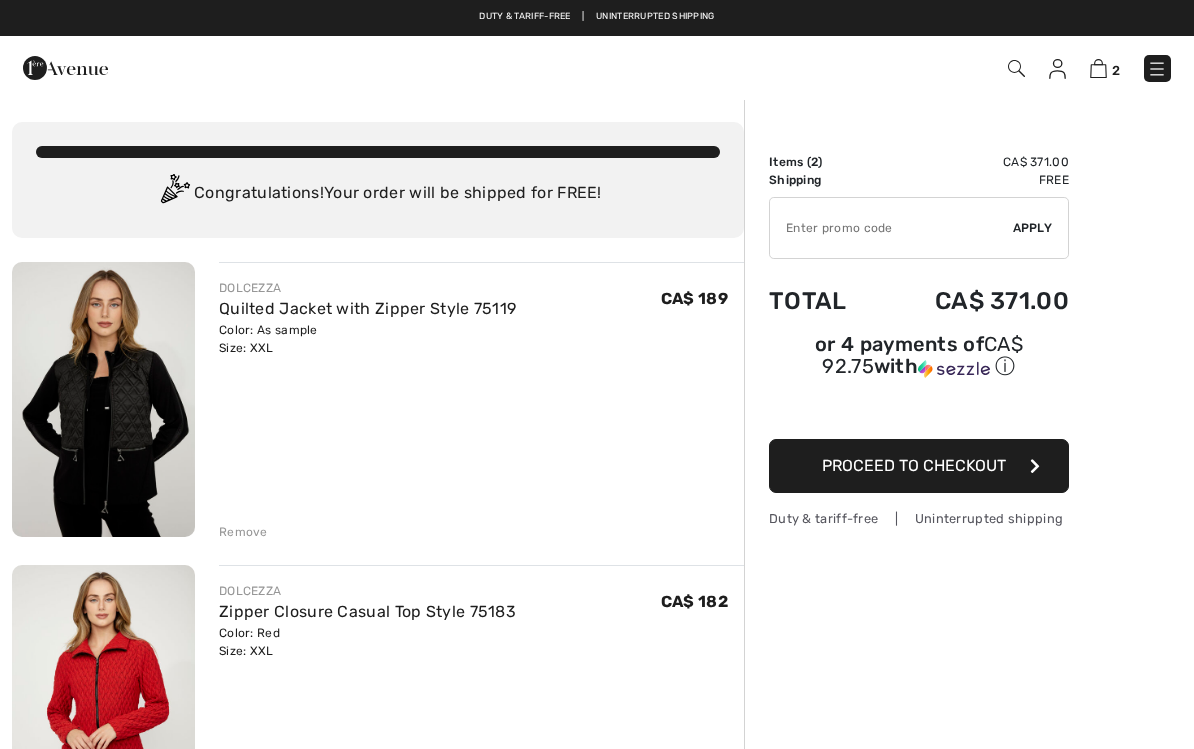 click at bounding box center [1157, 69] 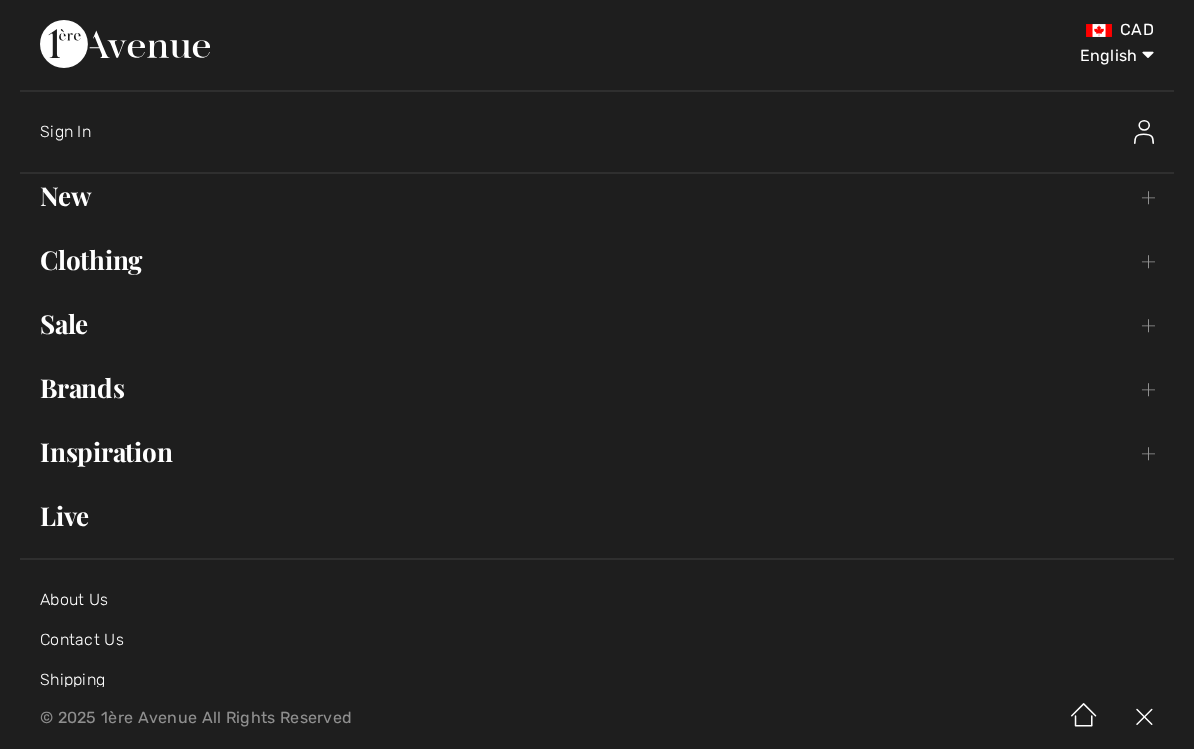 click on "Brands Open submenu" at bounding box center (597, 388) 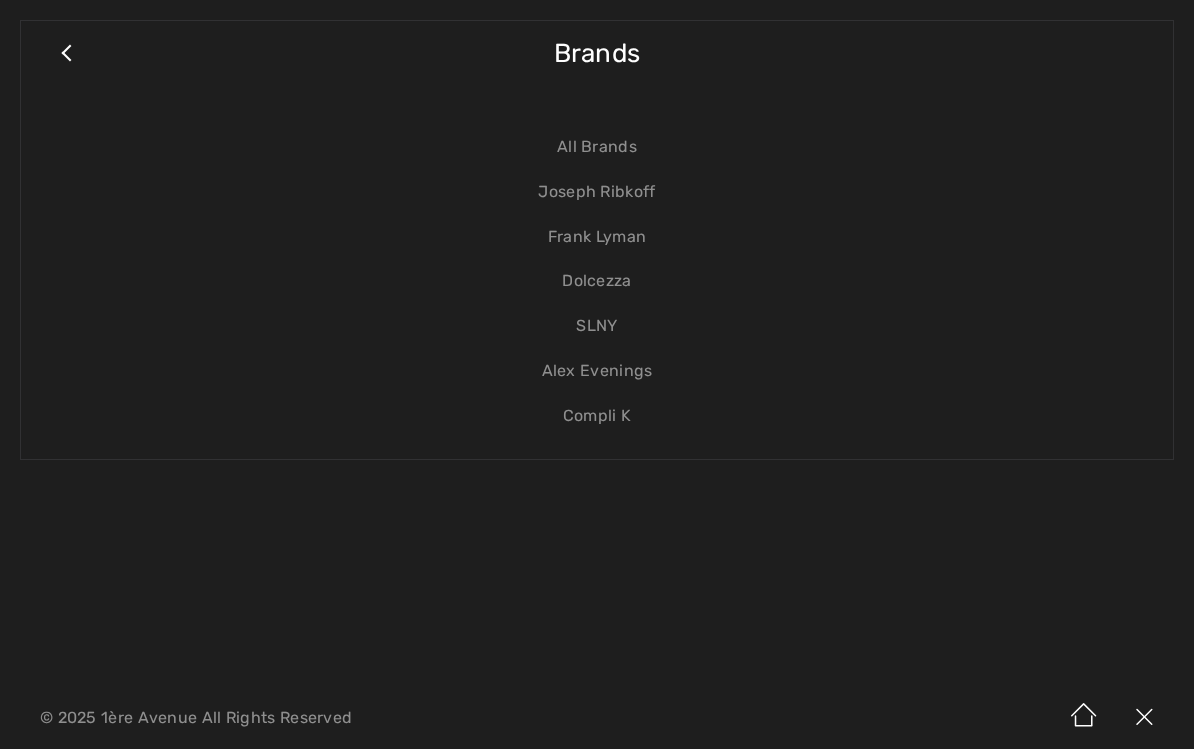 click on "Dolcezza" at bounding box center [597, 281] 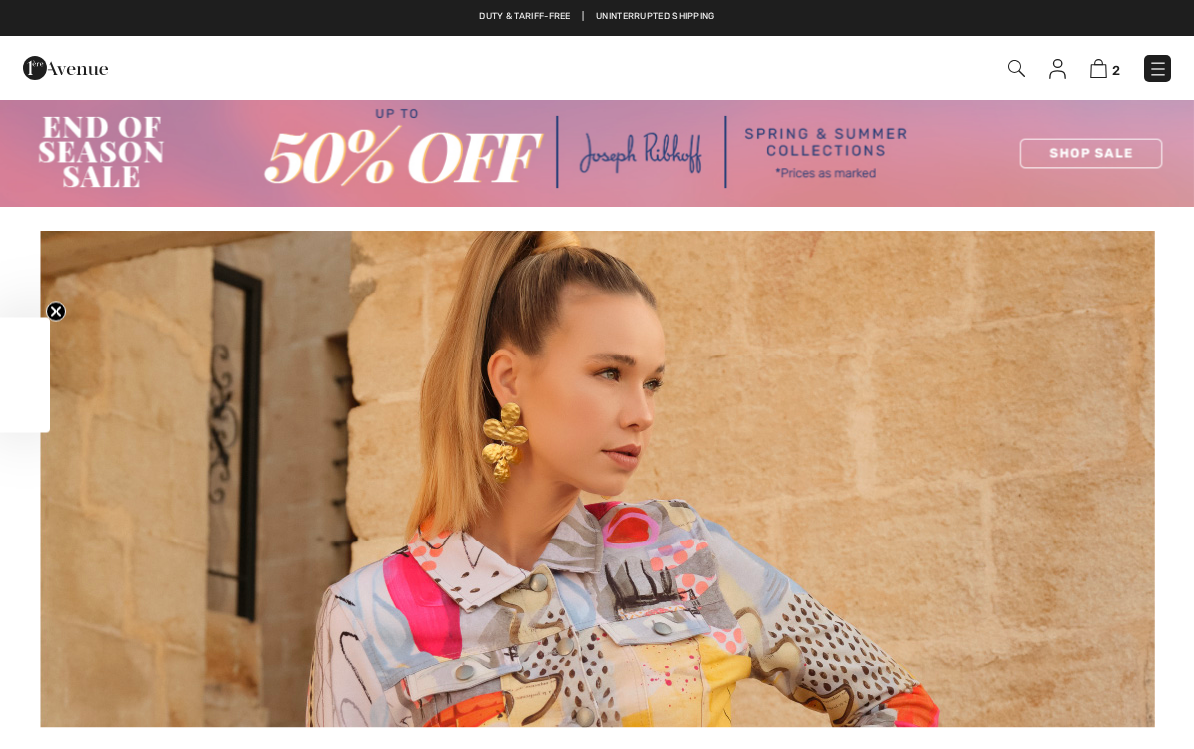 checkbox on "true" 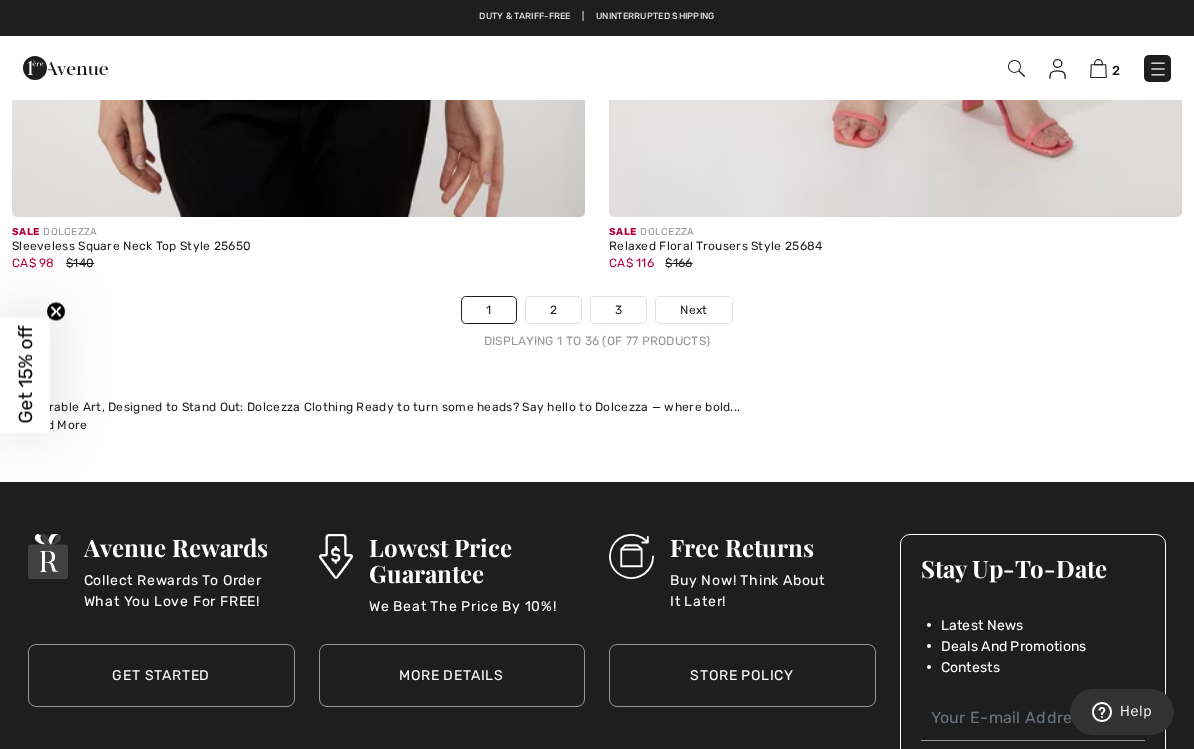 scroll, scrollTop: 17868, scrollLeft: 0, axis: vertical 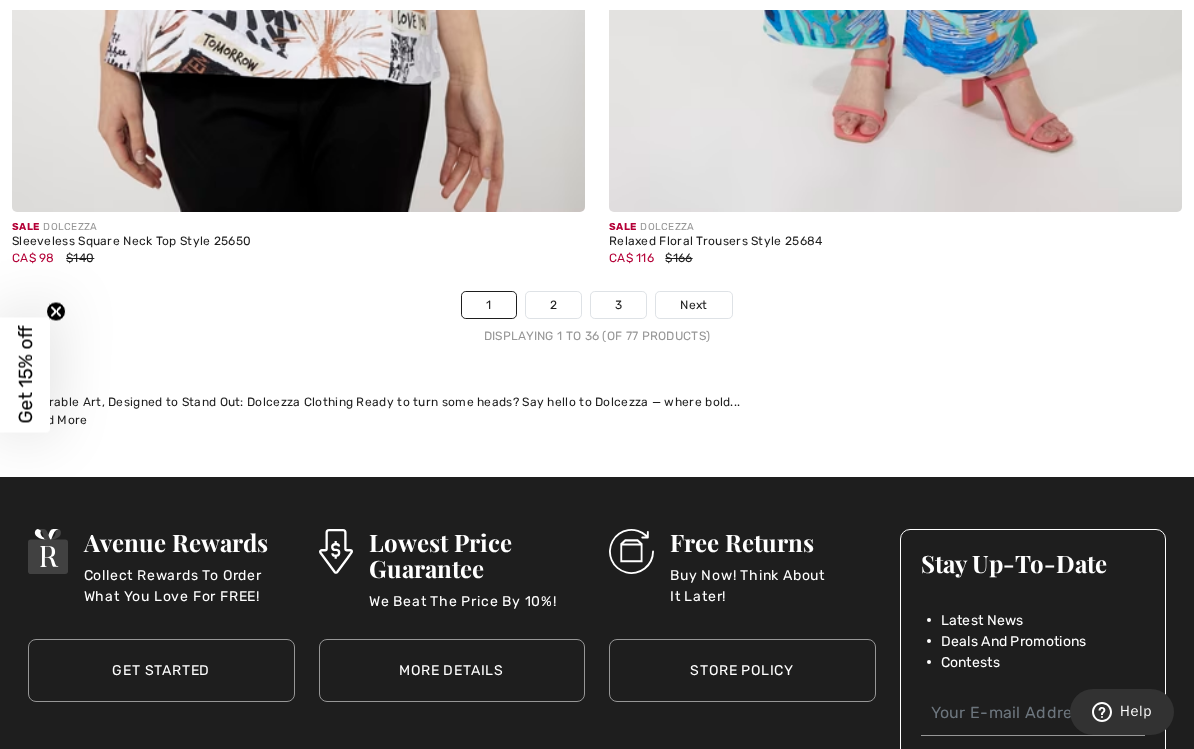 click on "Next" at bounding box center (693, 305) 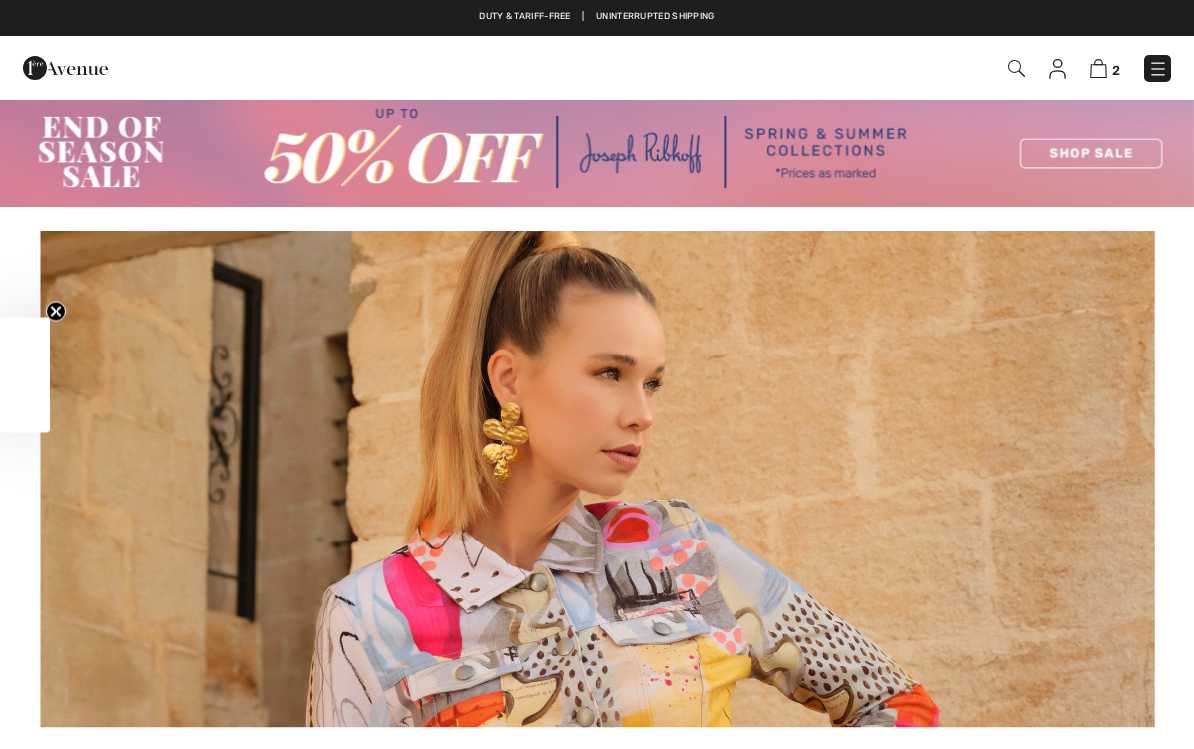 checkbox on "true" 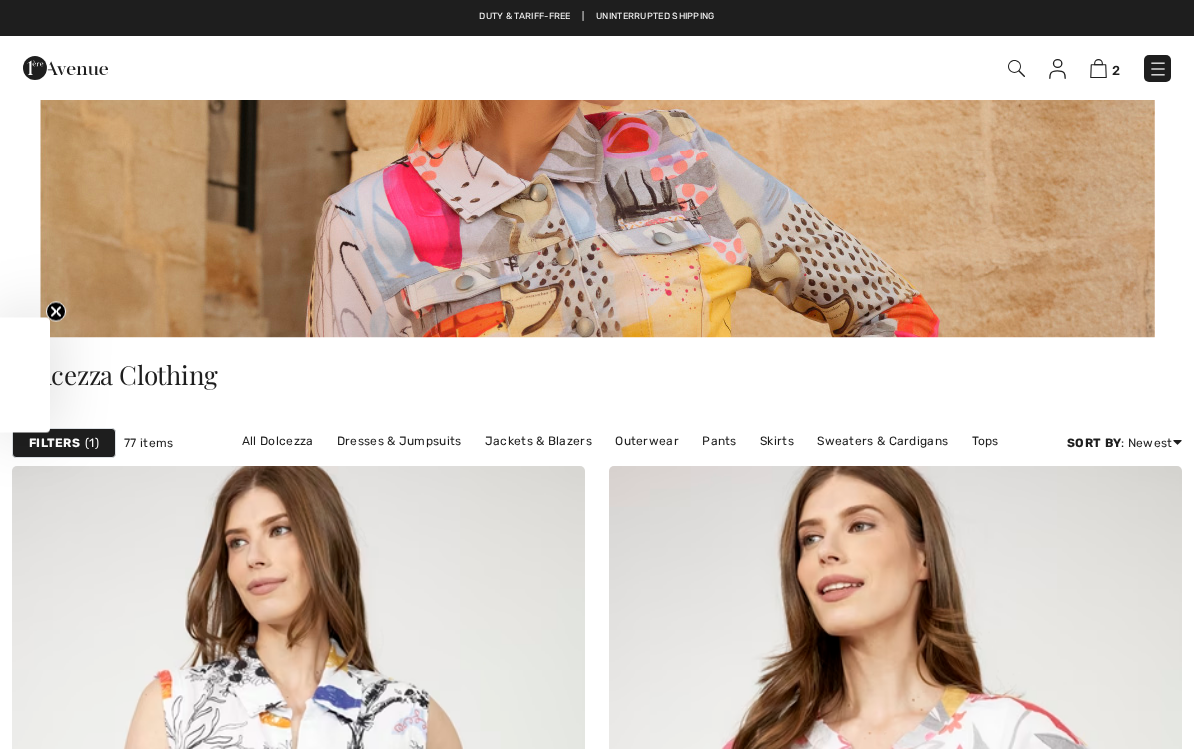 scroll, scrollTop: 0, scrollLeft: 0, axis: both 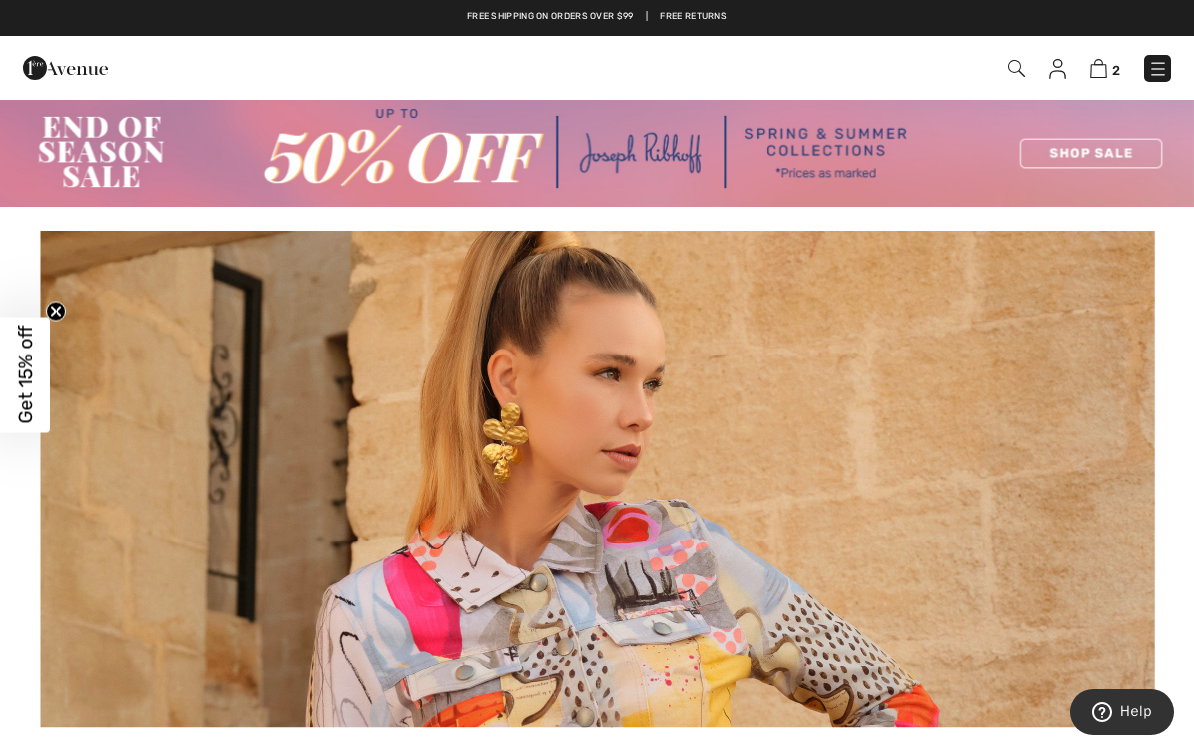 click at bounding box center (1098, 68) 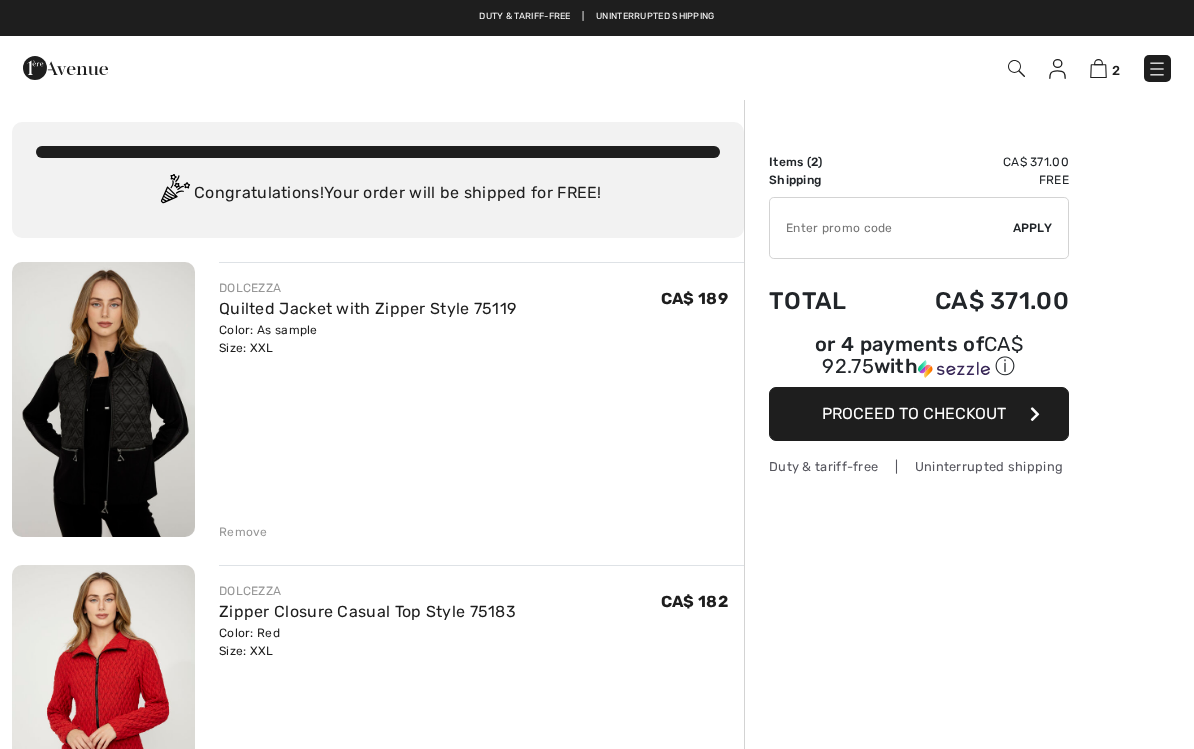 scroll, scrollTop: 0, scrollLeft: 0, axis: both 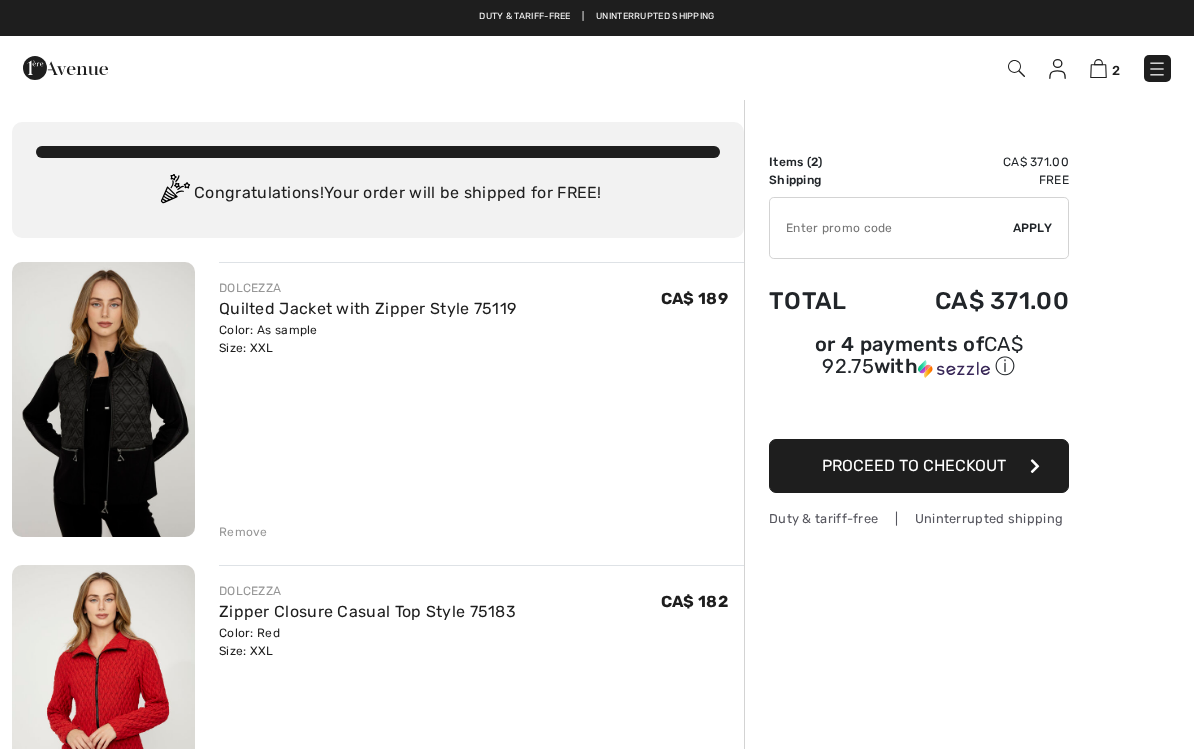 click at bounding box center [103, 702] 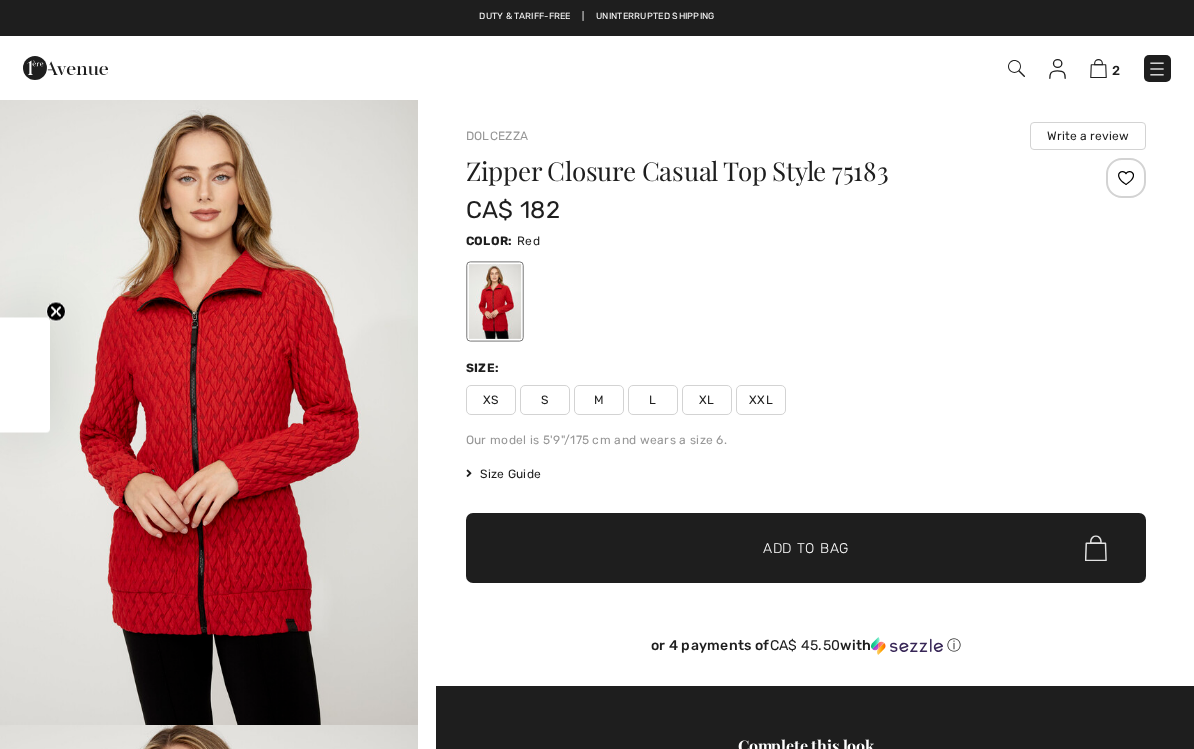 checkbox on "true" 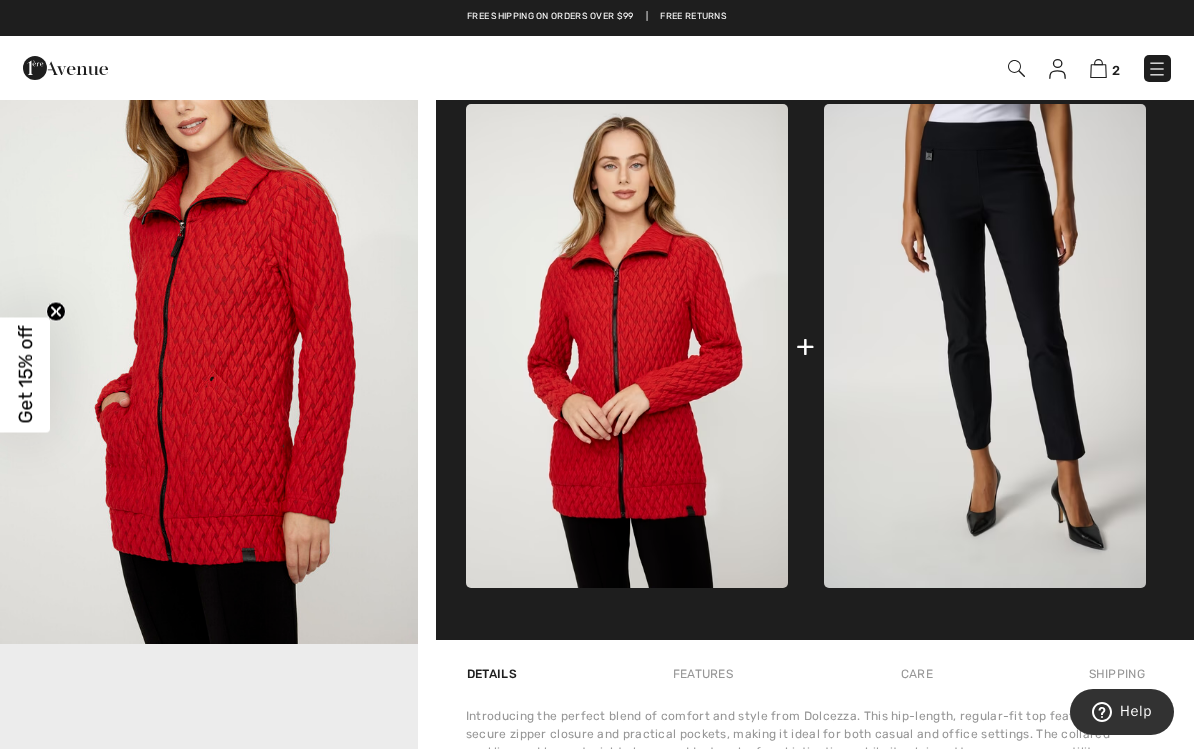 scroll, scrollTop: 690, scrollLeft: 0, axis: vertical 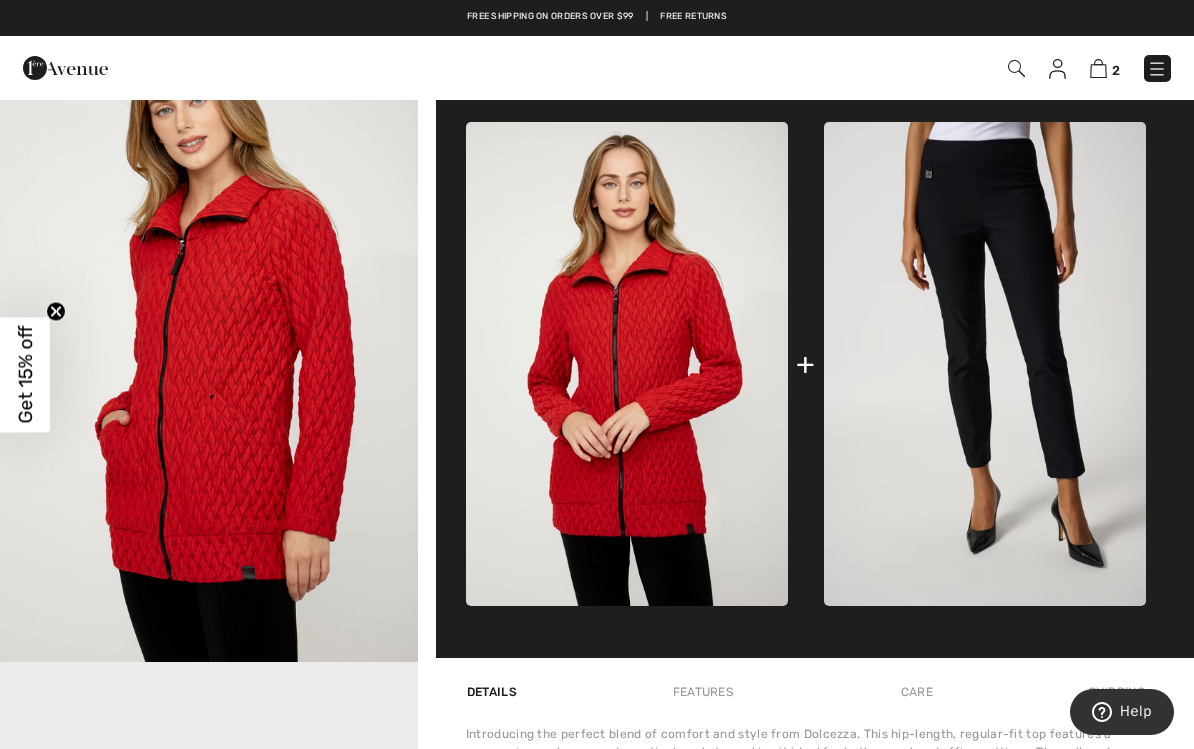 click at bounding box center [985, 364] 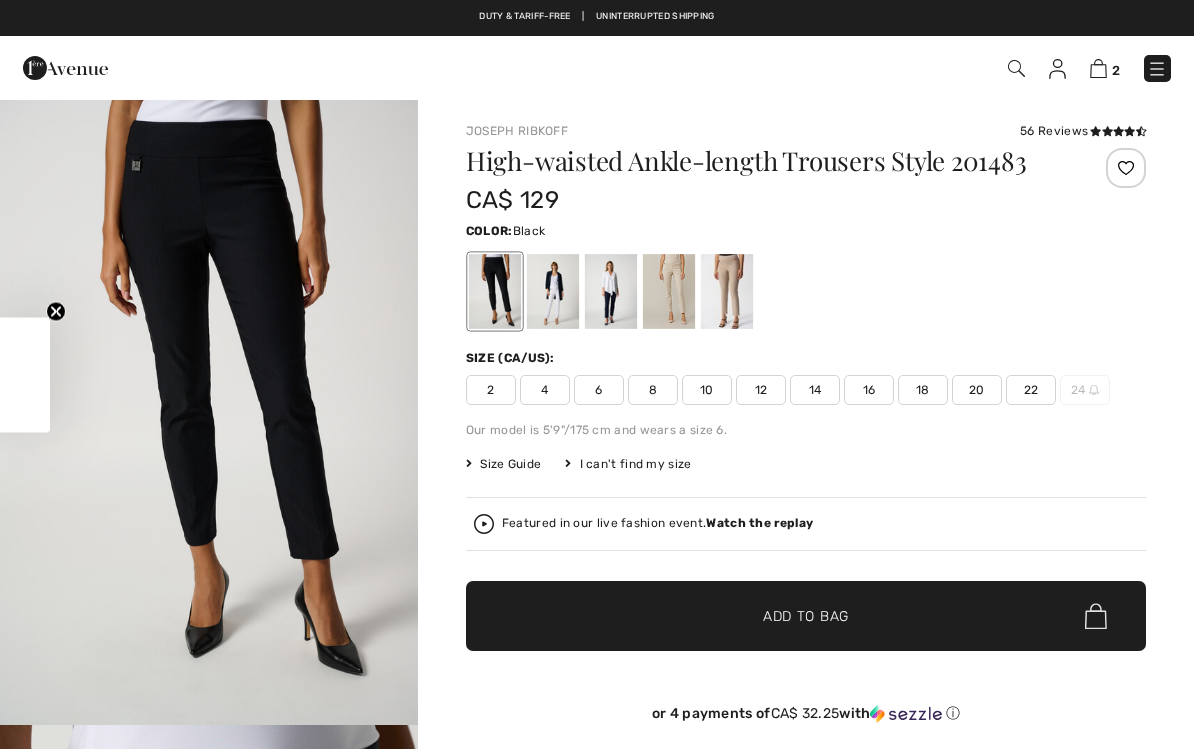 scroll, scrollTop: 0, scrollLeft: 0, axis: both 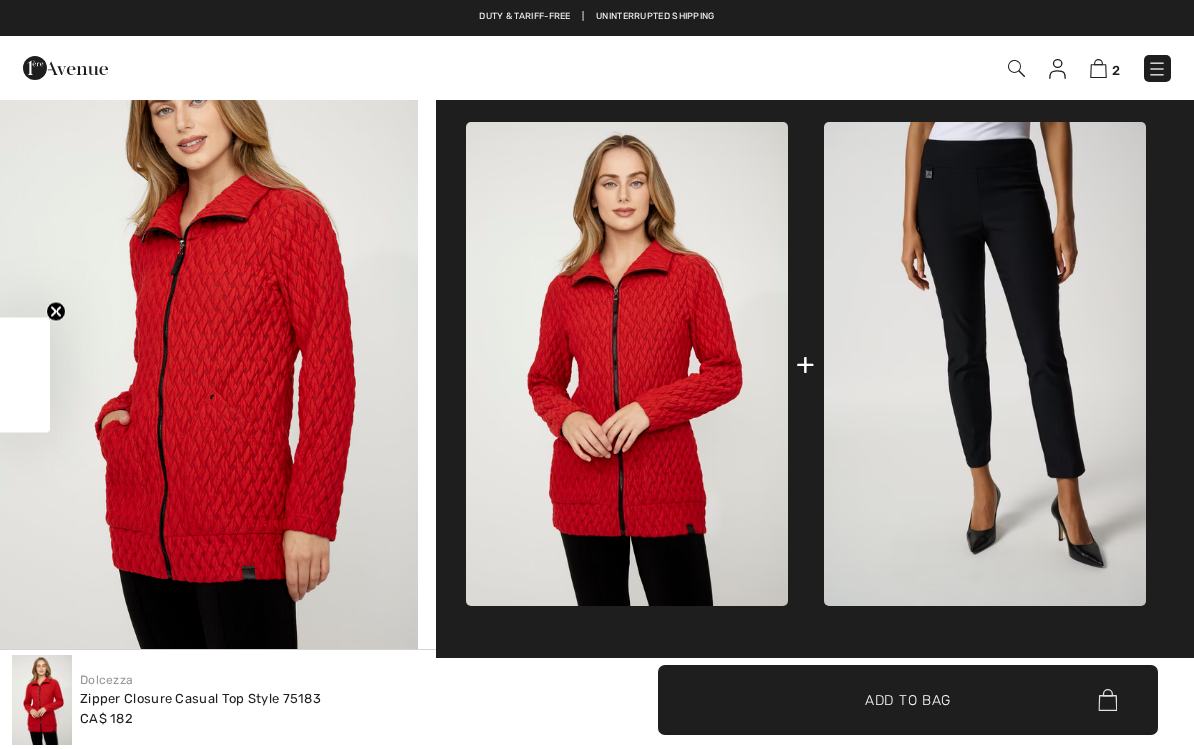 checkbox on "true" 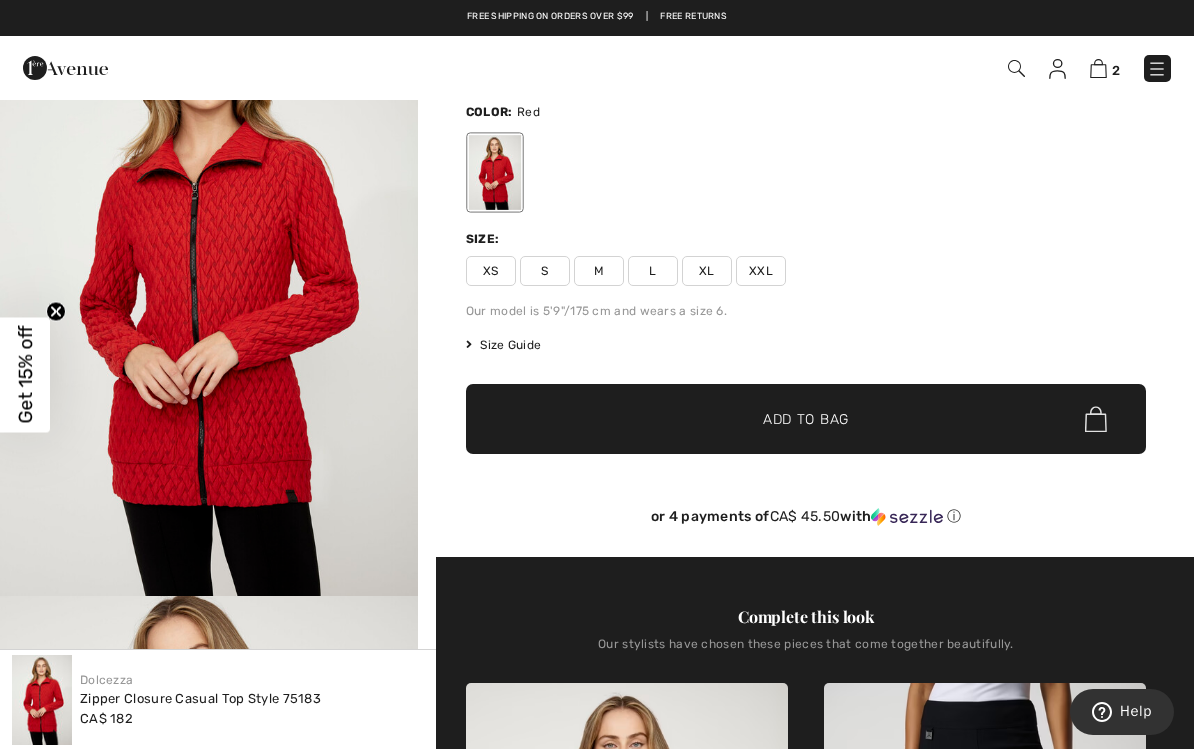 scroll, scrollTop: 128, scrollLeft: 0, axis: vertical 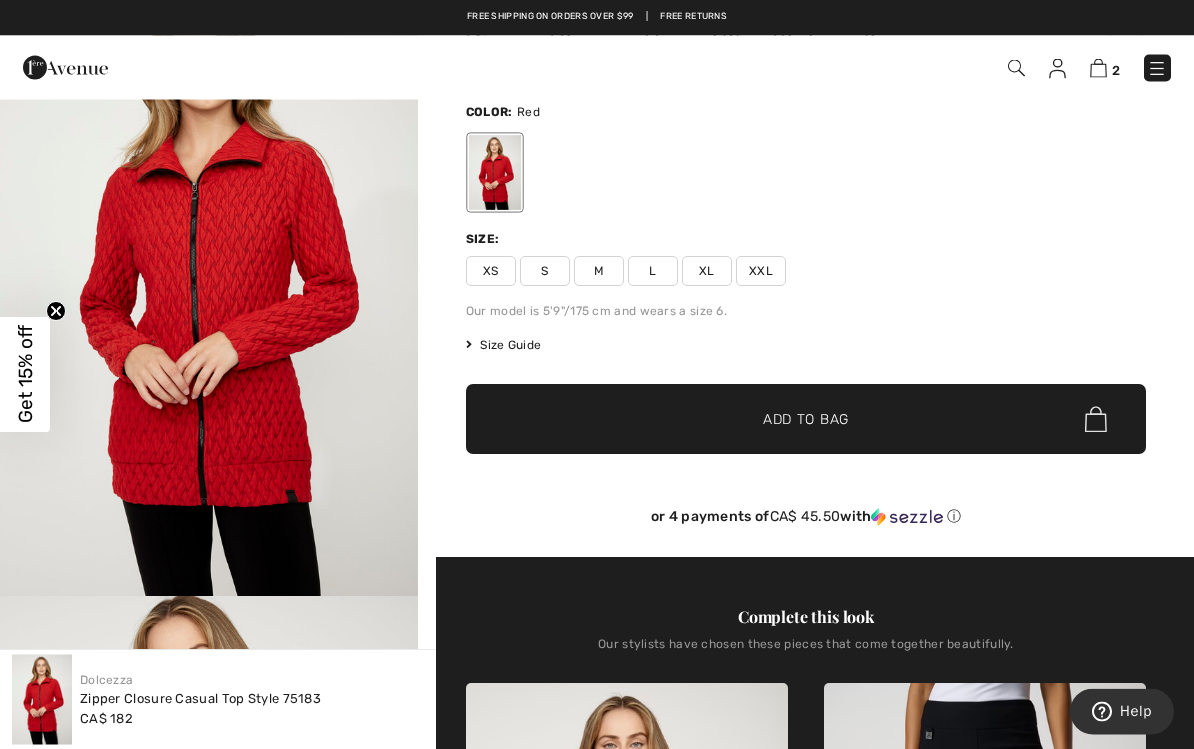 click on "Size Guide" at bounding box center (503, 346) 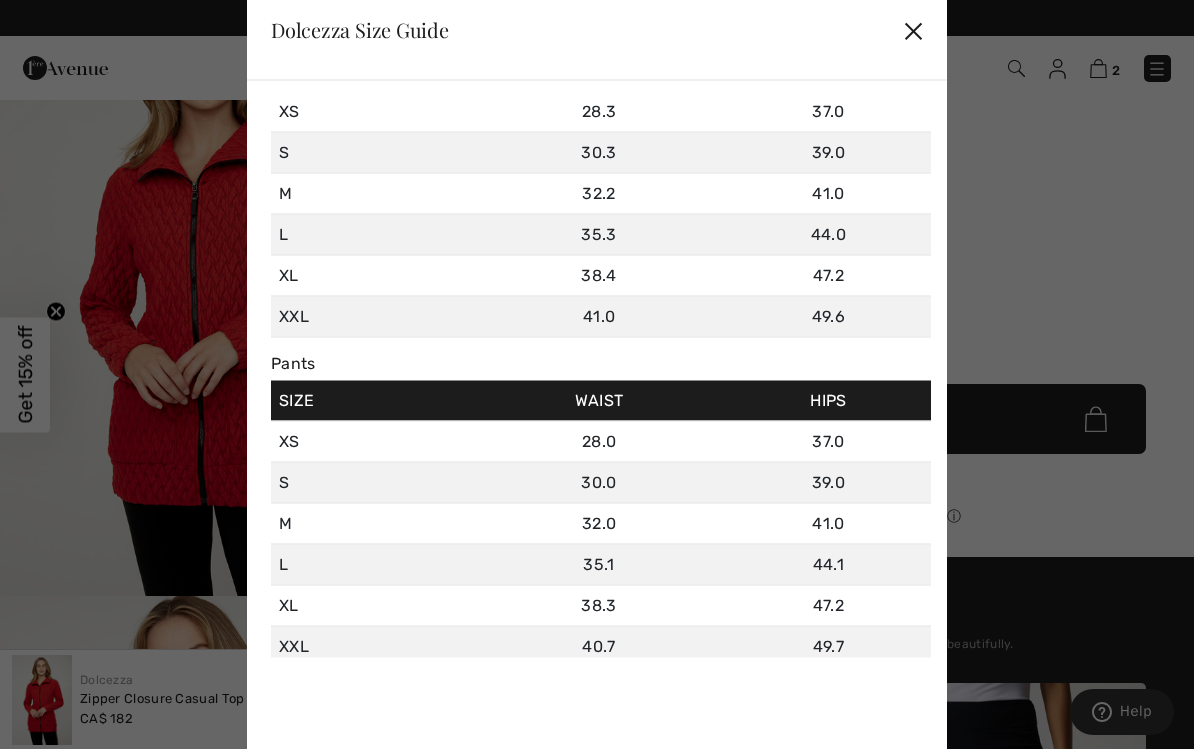 scroll, scrollTop: 0, scrollLeft: 0, axis: both 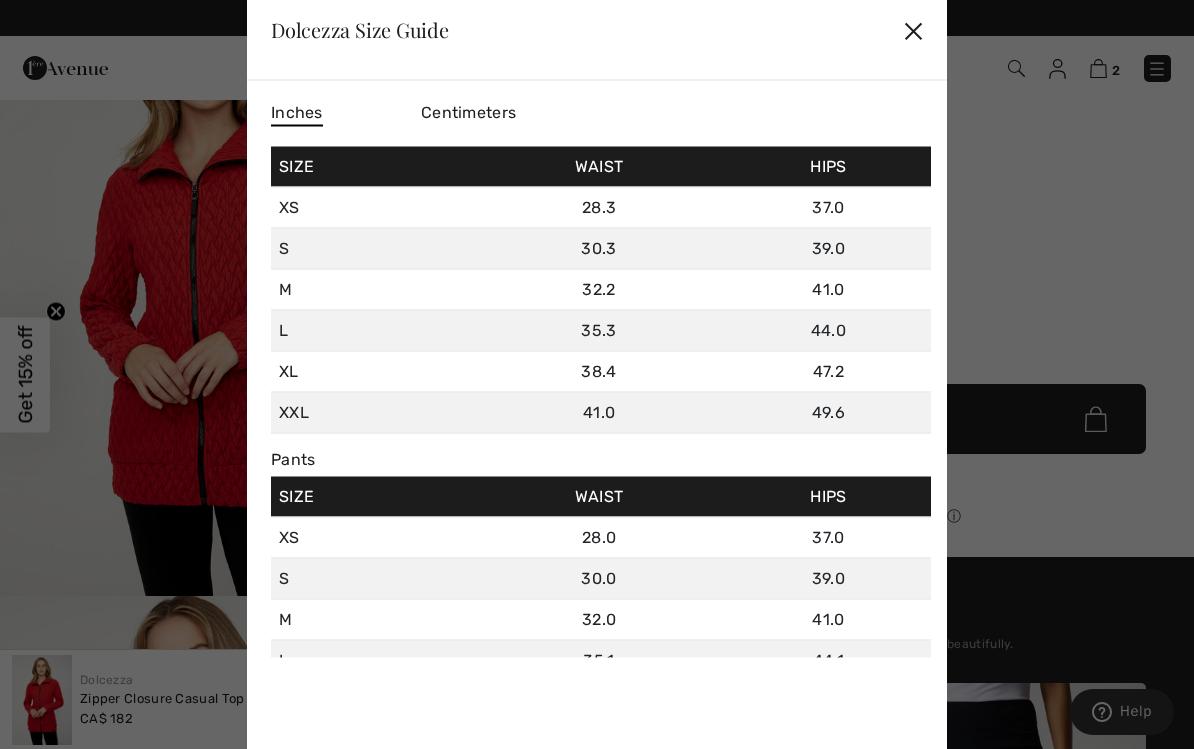 click on "✕" at bounding box center (913, 30) 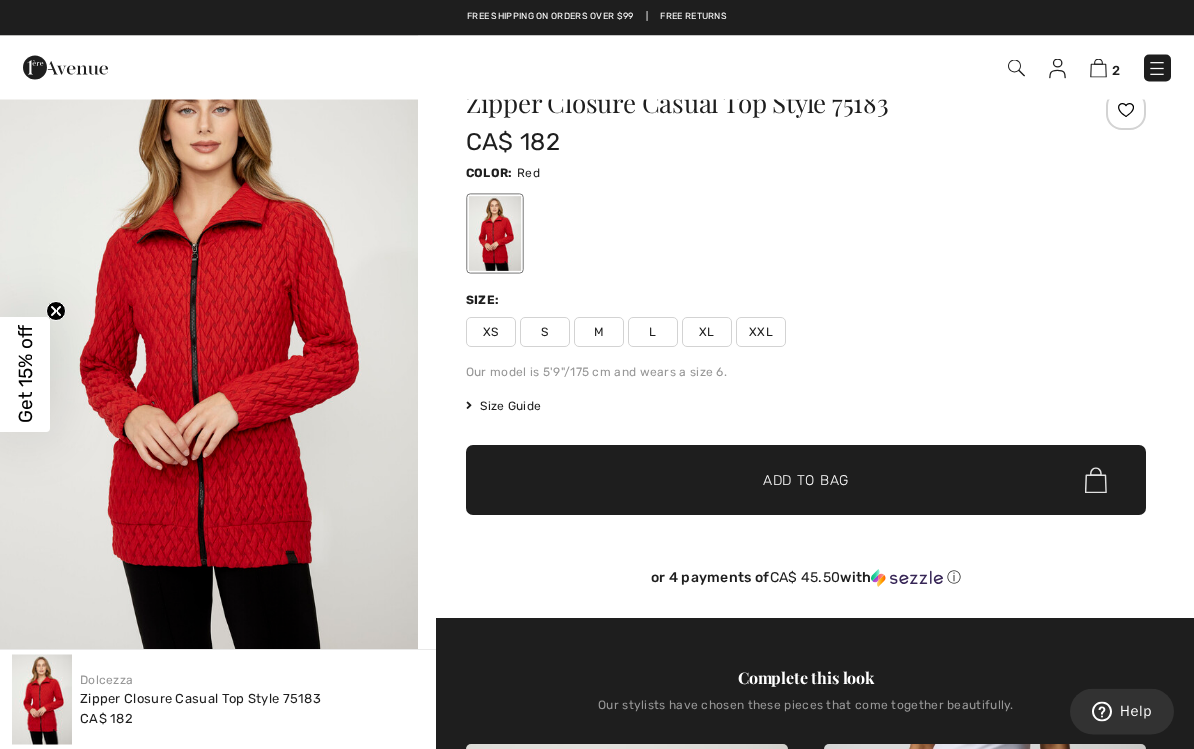 scroll, scrollTop: 0, scrollLeft: 0, axis: both 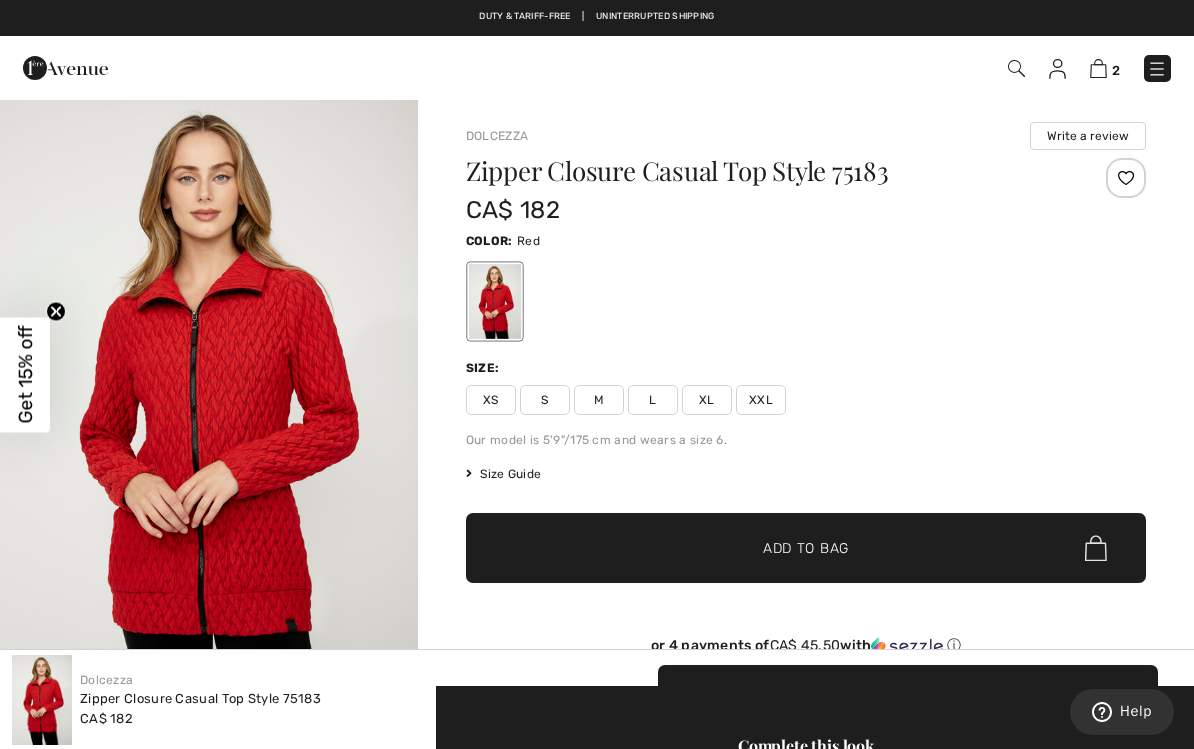 click on "2
Checkout" at bounding box center (842, 68) 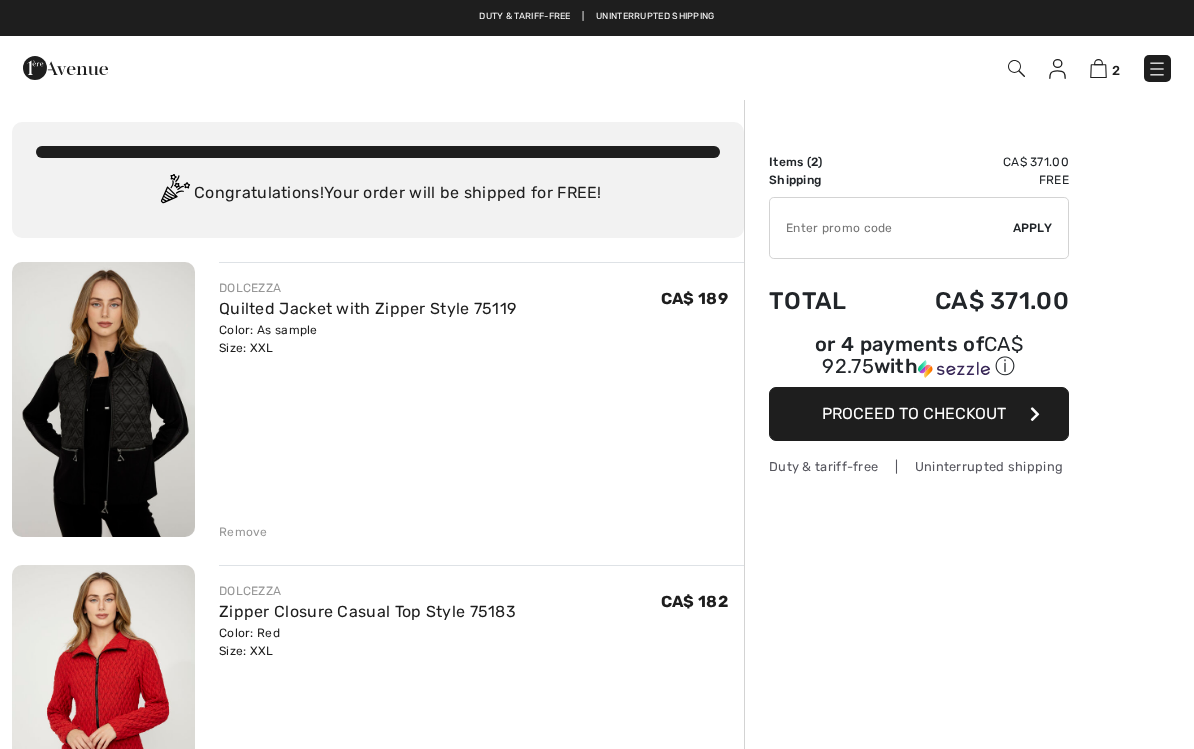 scroll, scrollTop: 0, scrollLeft: 0, axis: both 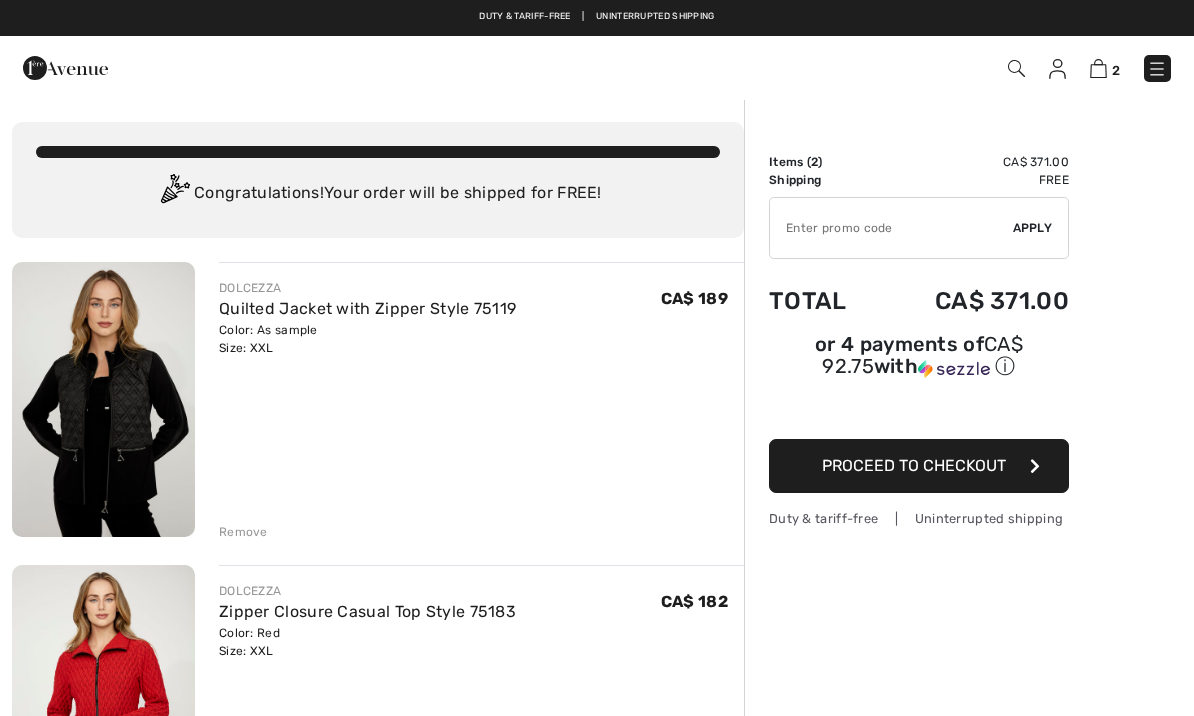 click on "Proceed to Checkout" at bounding box center [919, 466] 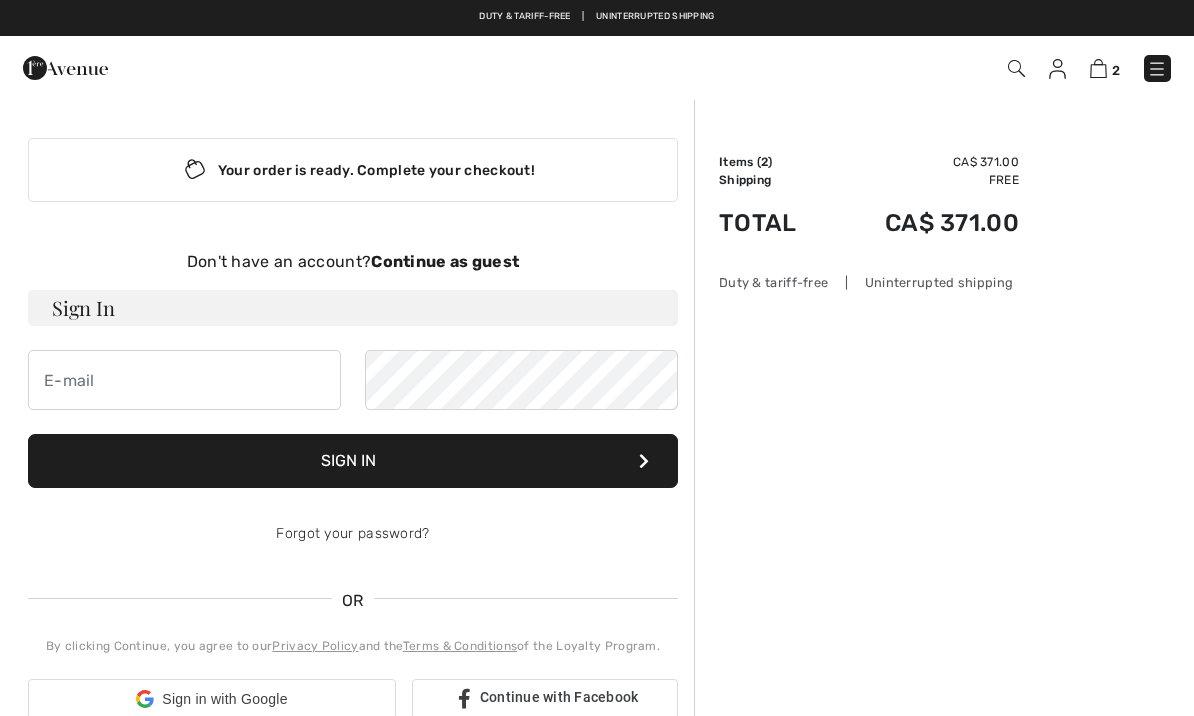 scroll, scrollTop: 0, scrollLeft: 0, axis: both 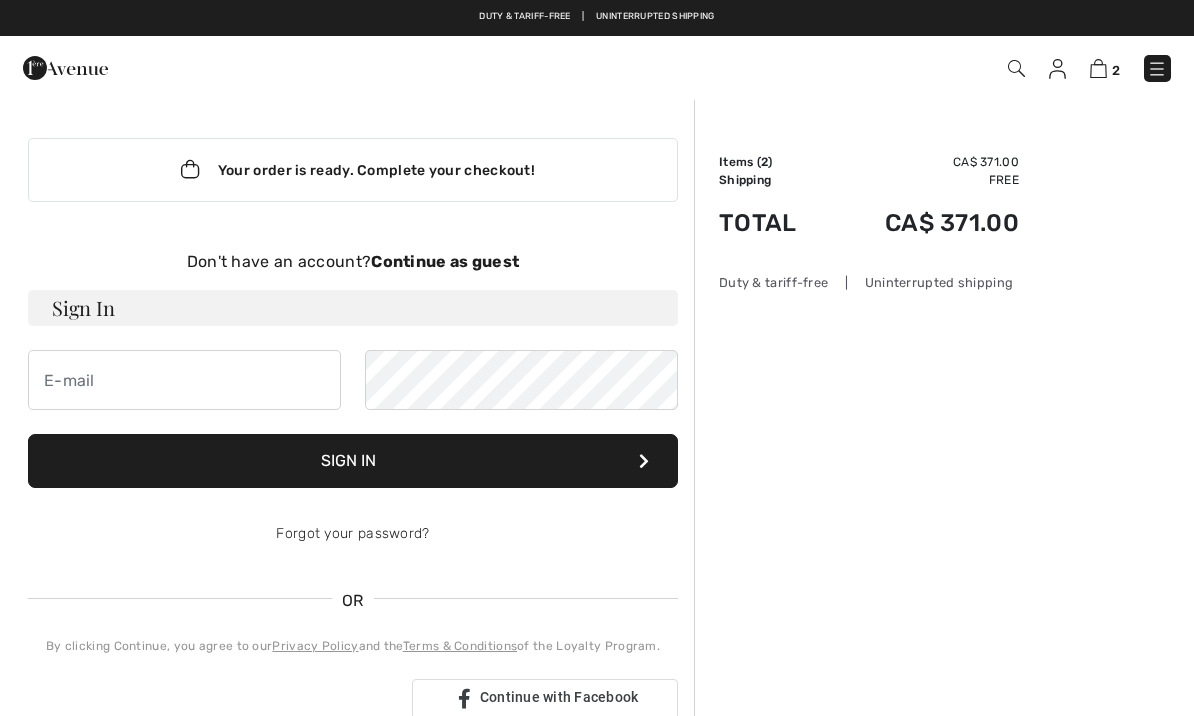 click on "Continue as guest" at bounding box center [445, 261] 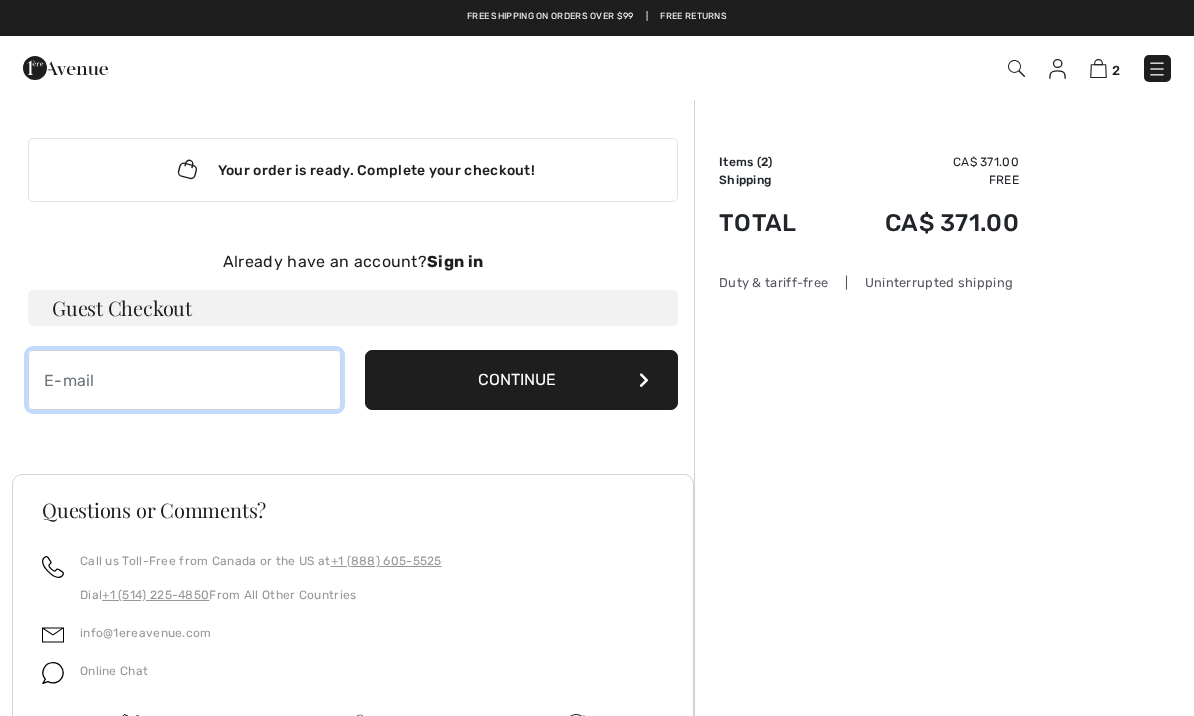 click at bounding box center (184, 380) 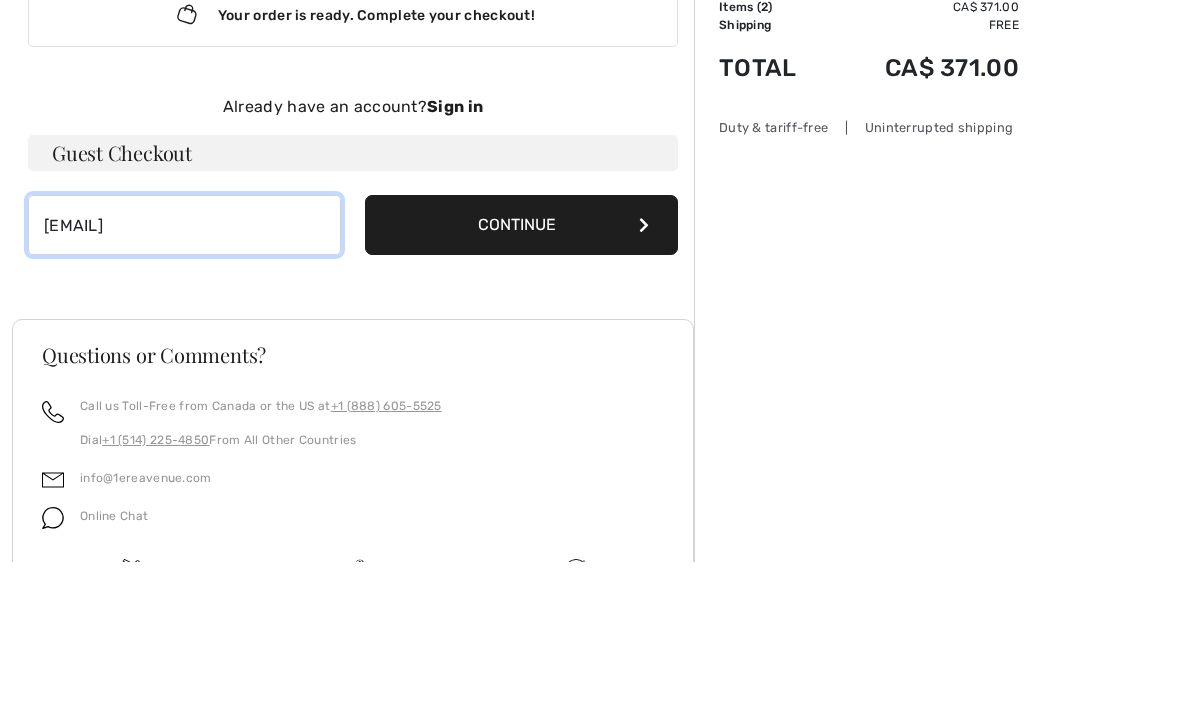 type on "[EMAIL]" 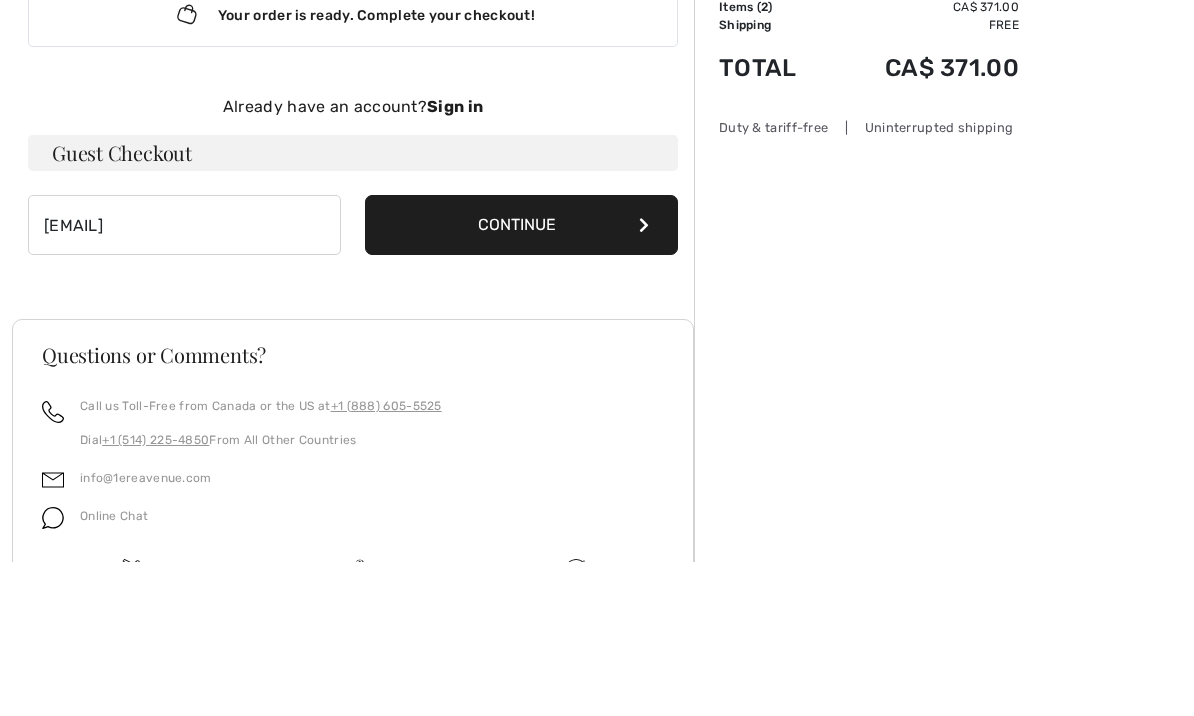 click on "Continue" at bounding box center [521, 380] 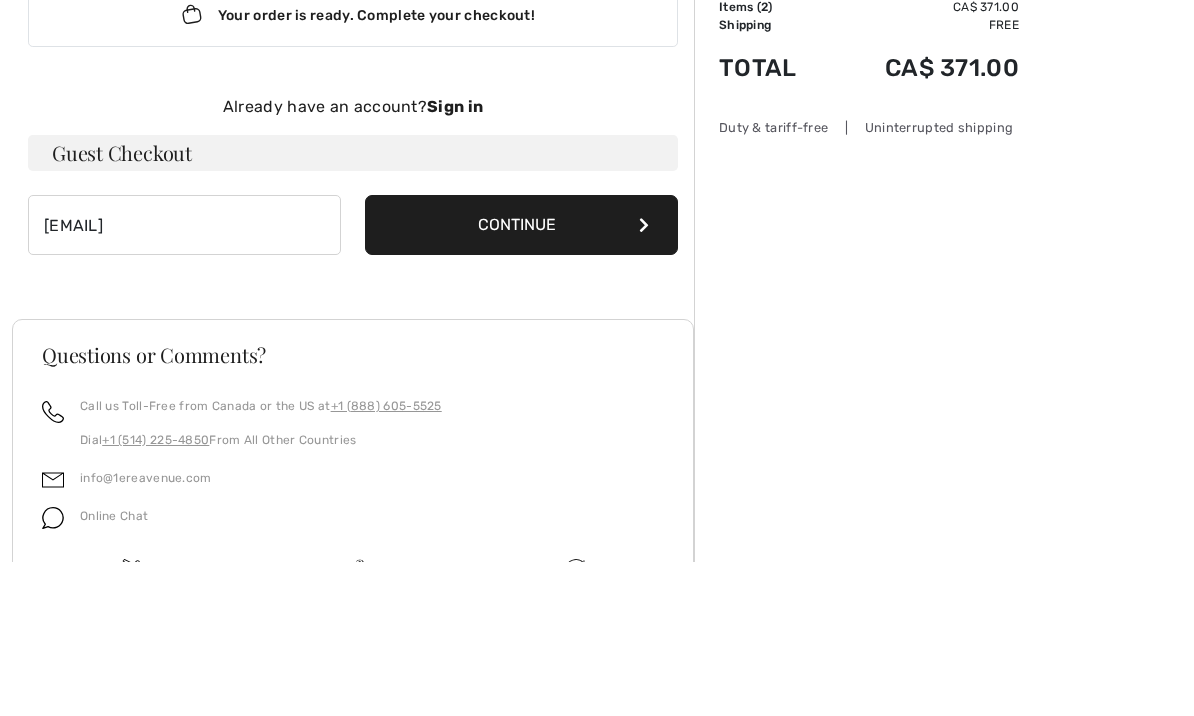 scroll, scrollTop: 129, scrollLeft: 0, axis: vertical 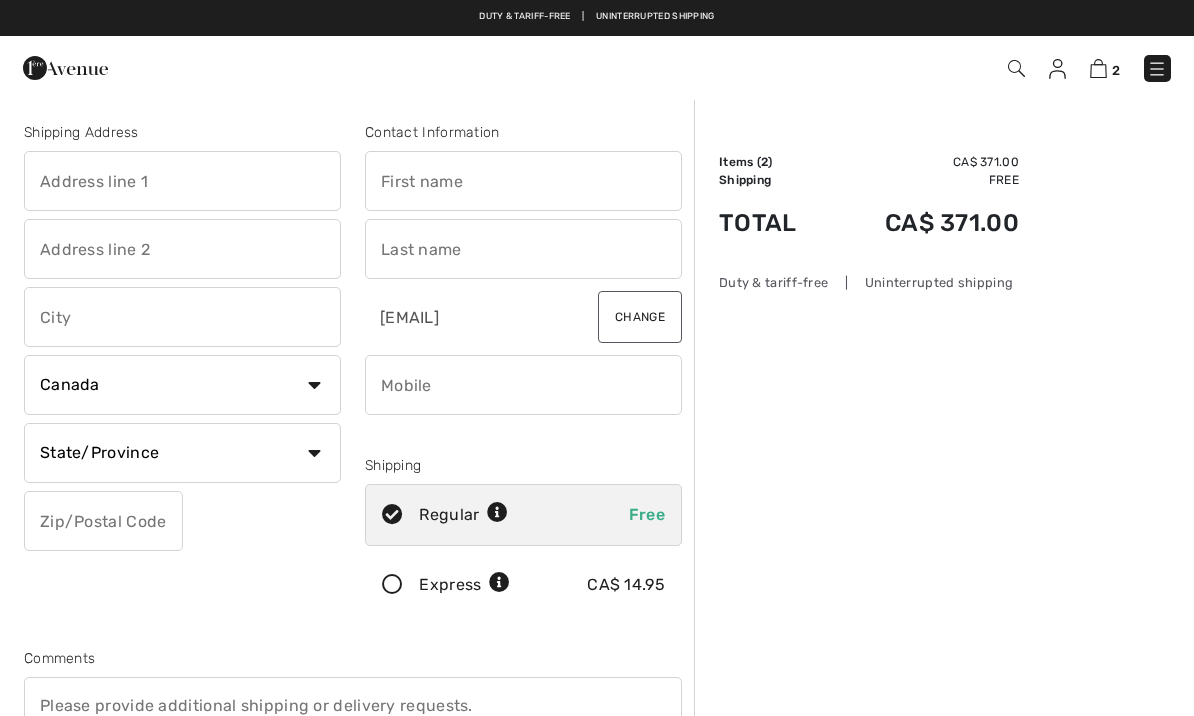 click at bounding box center [182, 181] 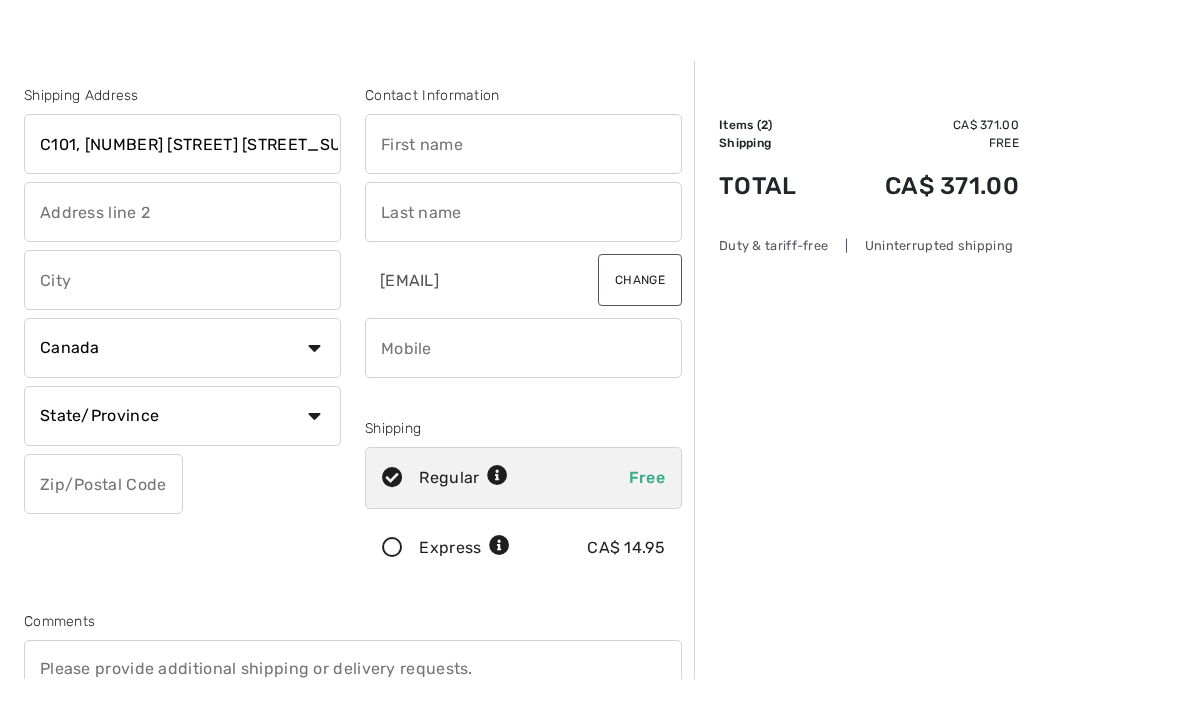 type on "C101, 1118 Riverside Avenue" 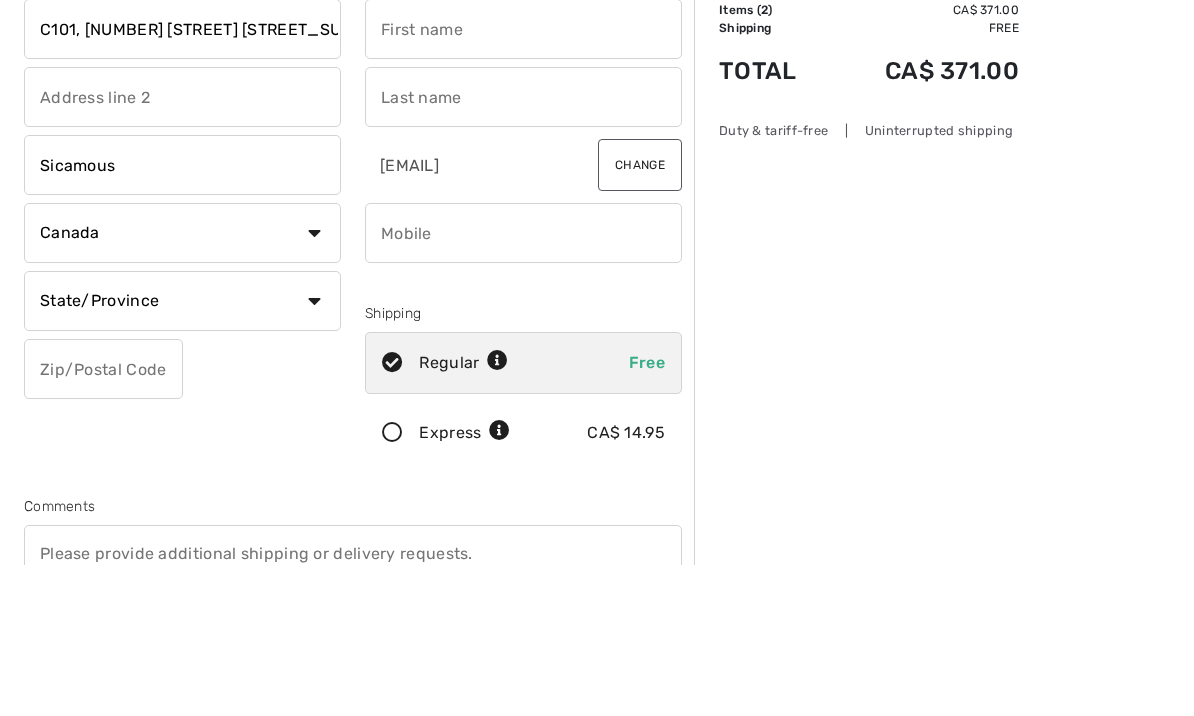 type on "Sicamous" 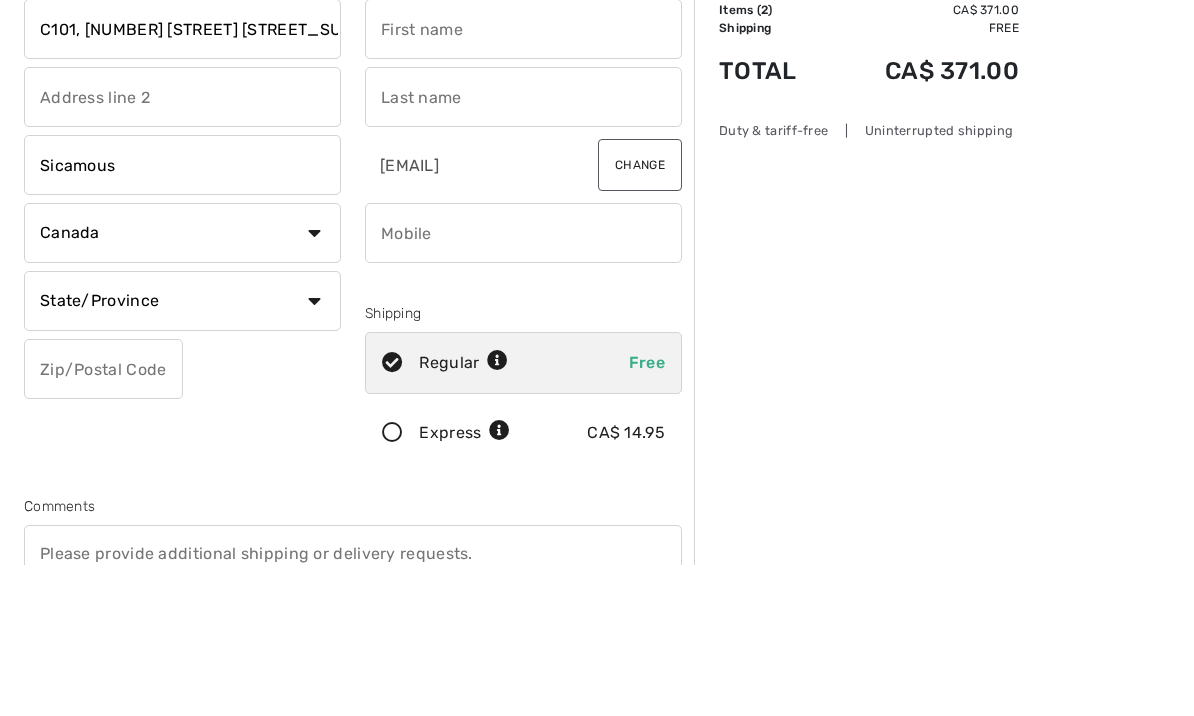 click on "State/Province
Alberta
British Columbia
Manitoba
New Brunswick
Newfoundland and Labrador
Northwest Territories
Nova Scotia
Nunavut
Ontario
Prince Edward Island
Quebec
Saskatchewan
Yukon" at bounding box center (182, 453) 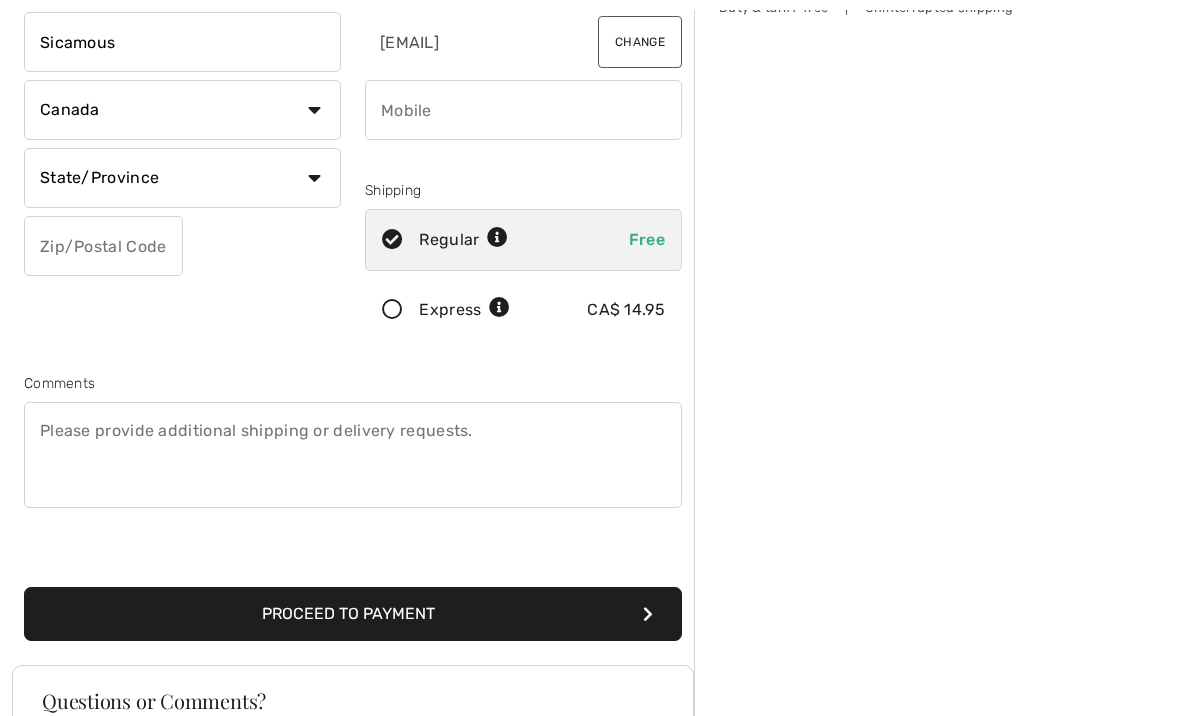 select on "BC" 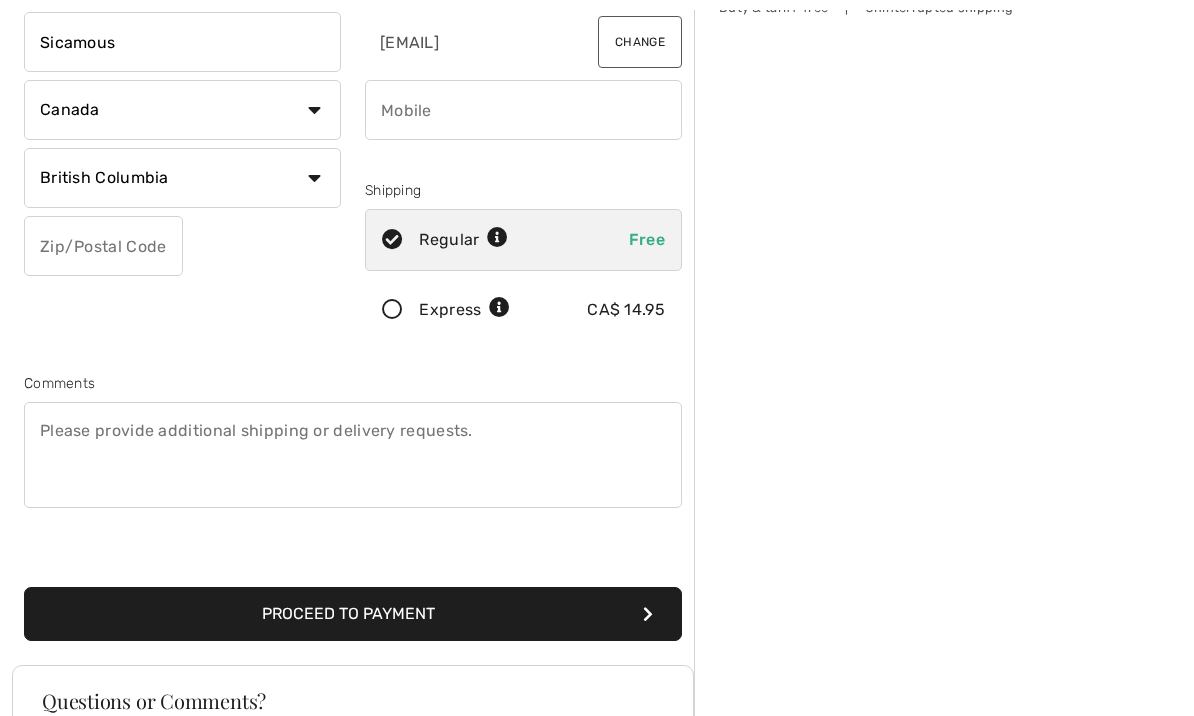 click at bounding box center [103, 246] 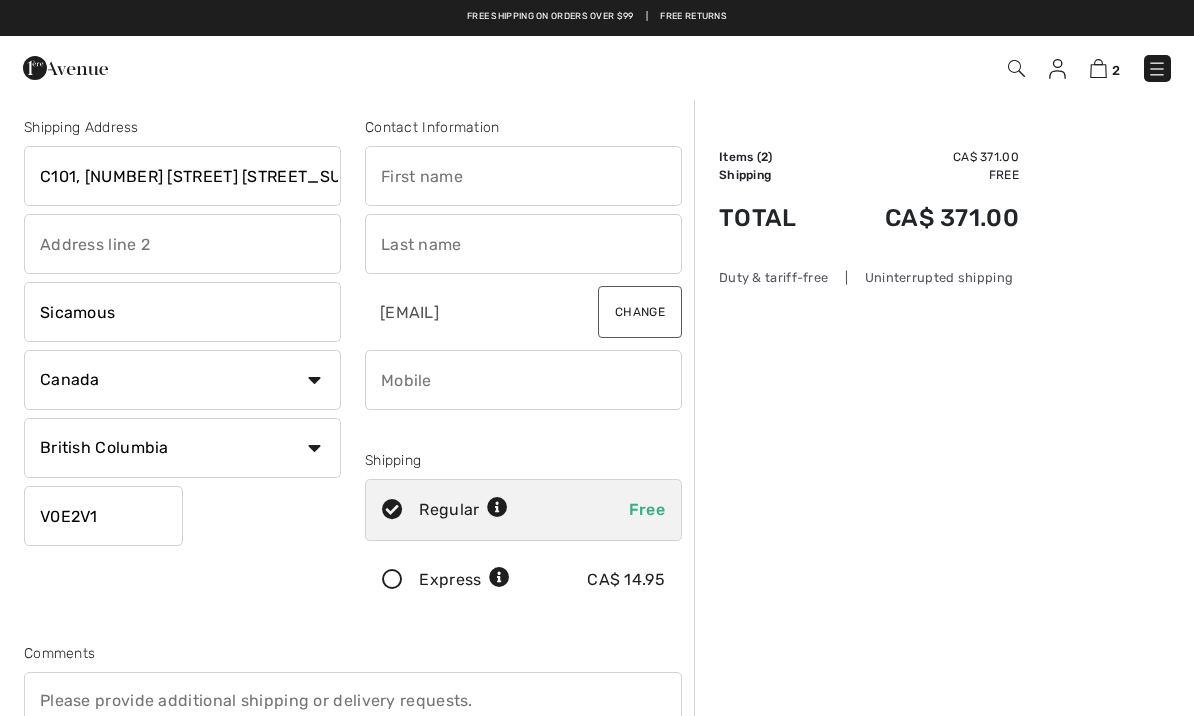 scroll, scrollTop: 0, scrollLeft: 0, axis: both 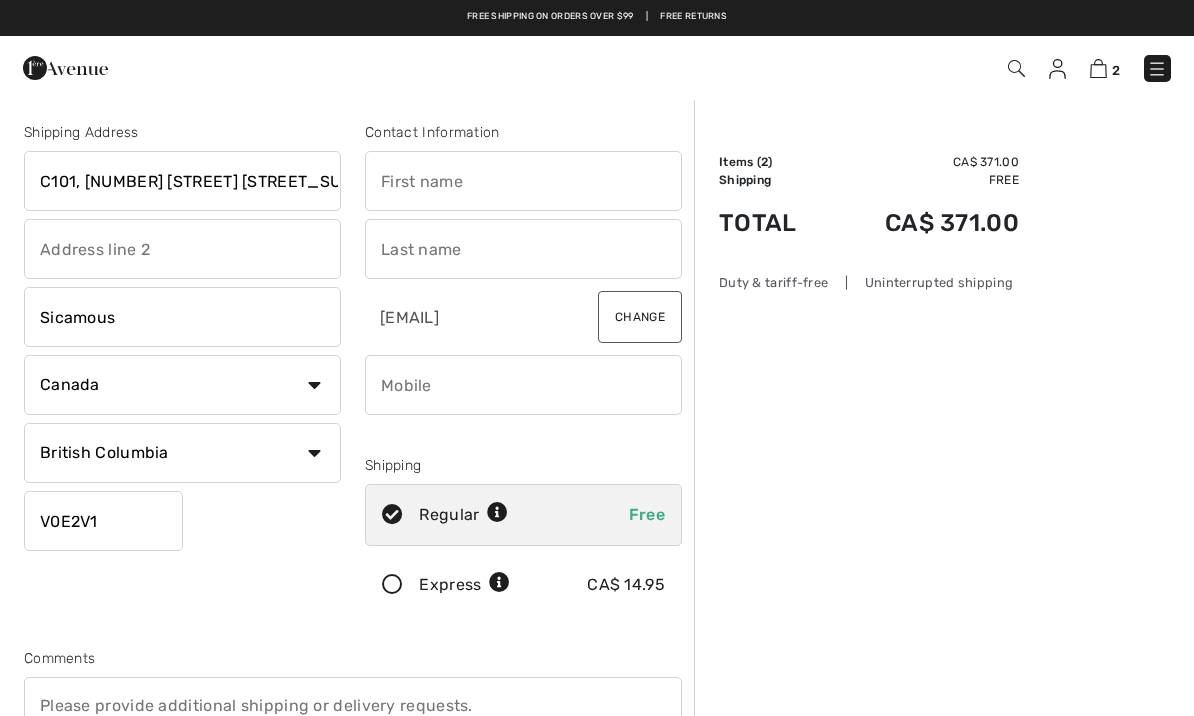 type on "V0E2V1" 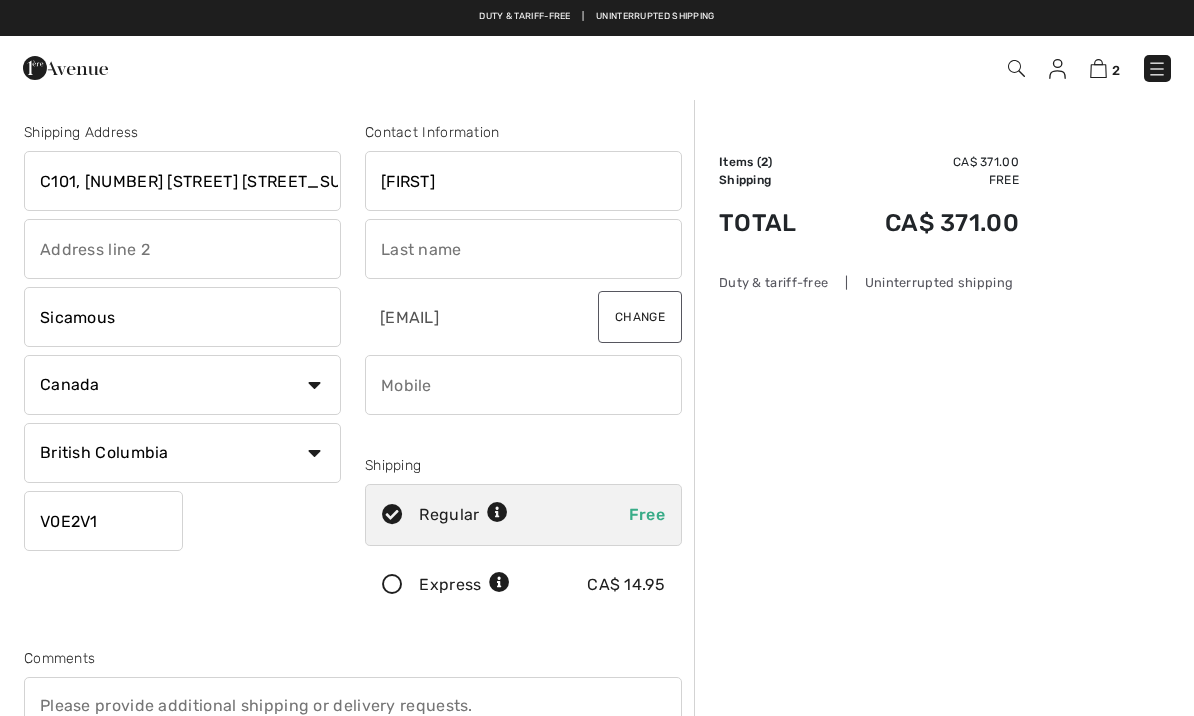 type on "Eva-Marie" 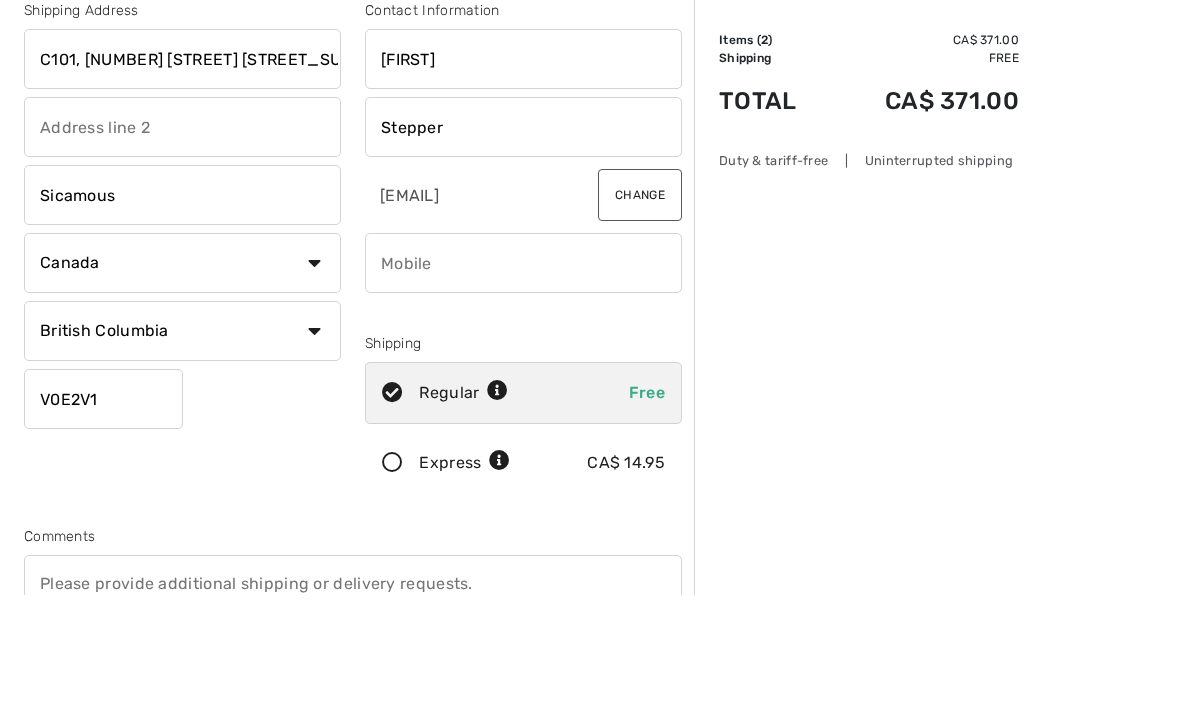 type on "Stepper" 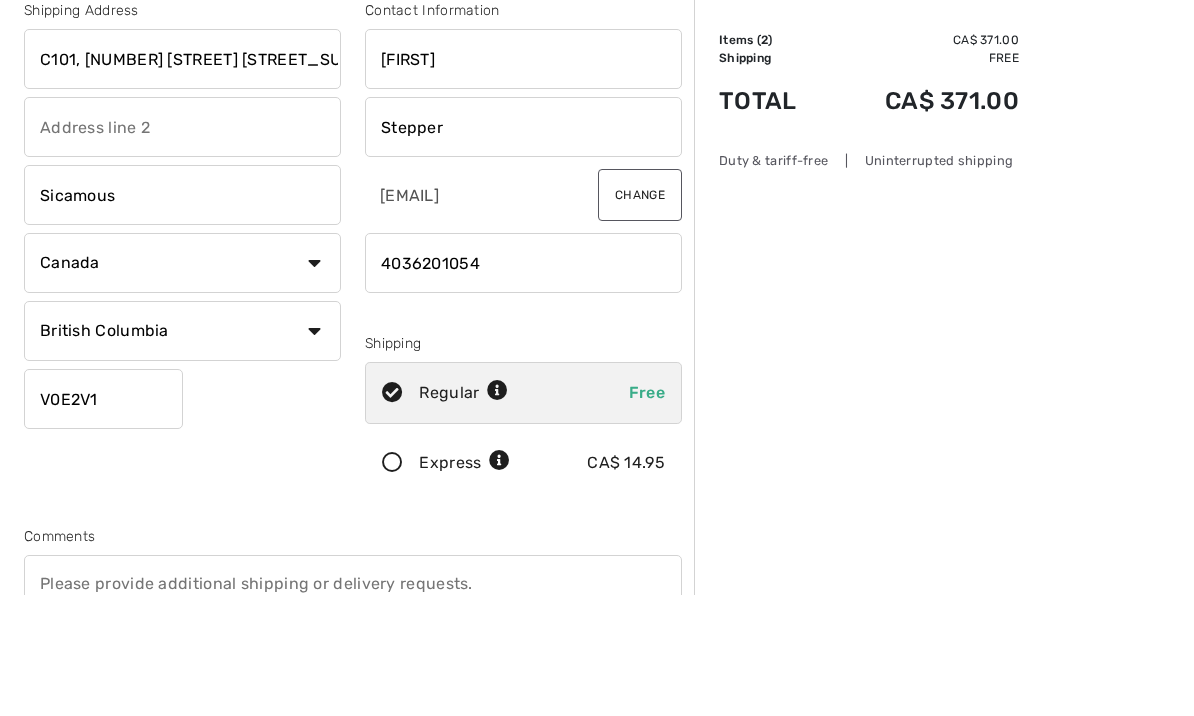 type on "4036201054" 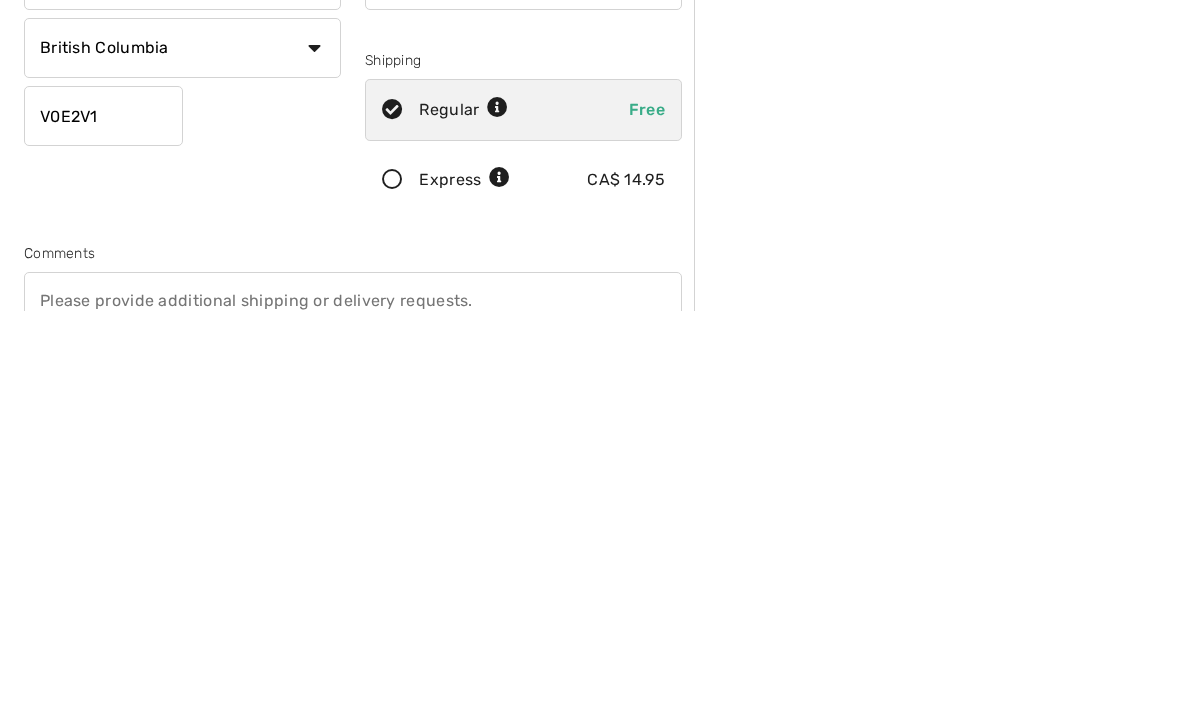 type on "[PHONE]" 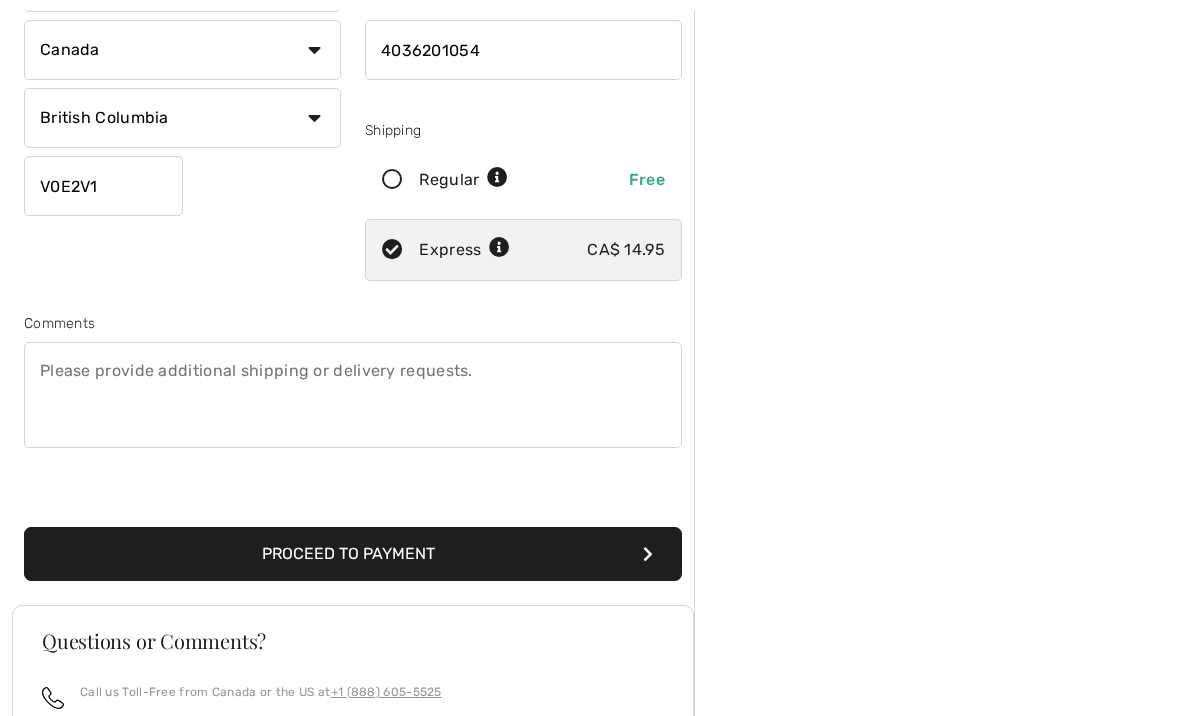 scroll, scrollTop: 335, scrollLeft: 0, axis: vertical 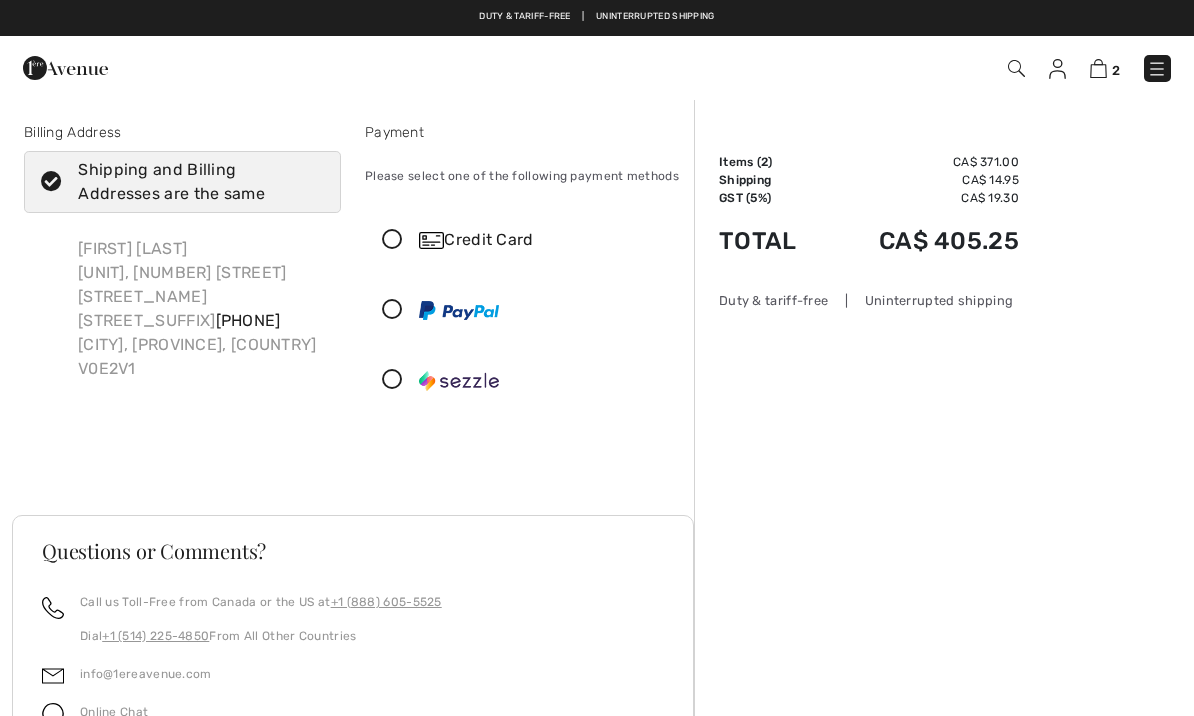 click at bounding box center (51, 182) 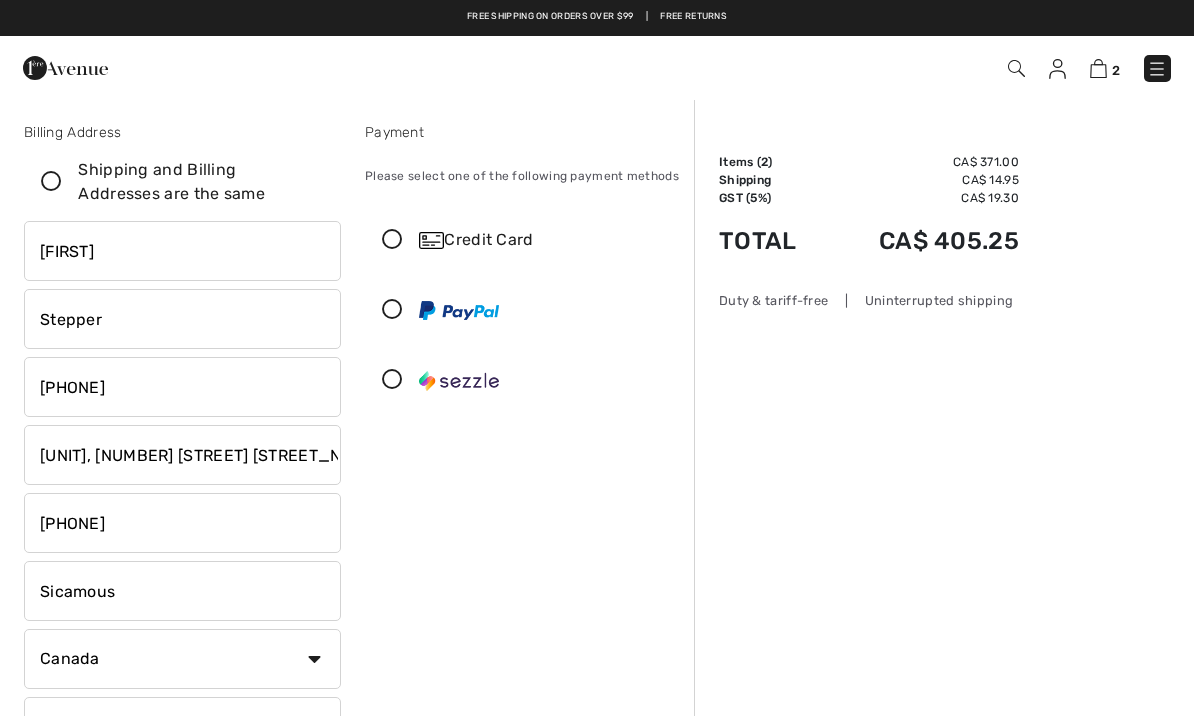 click on "[UNIT], [NUMBER] [STREET] [STREET_NAME] [STREET_SUFFIX]" at bounding box center [182, 455] 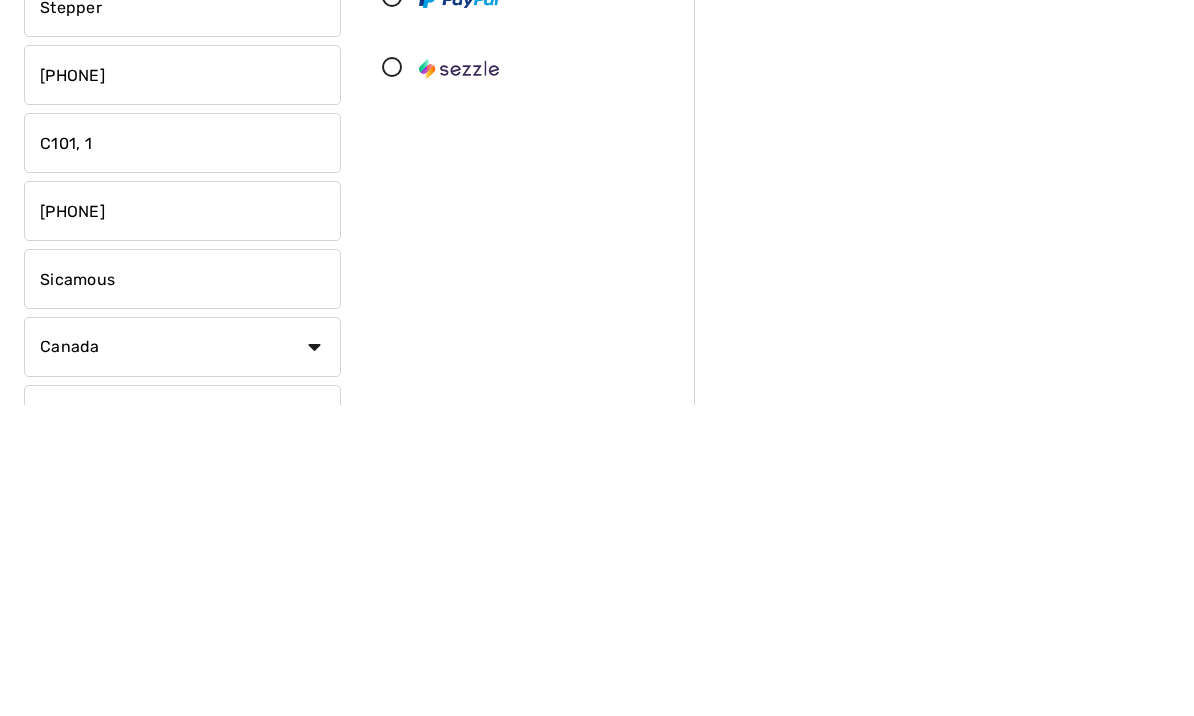 type on "C101," 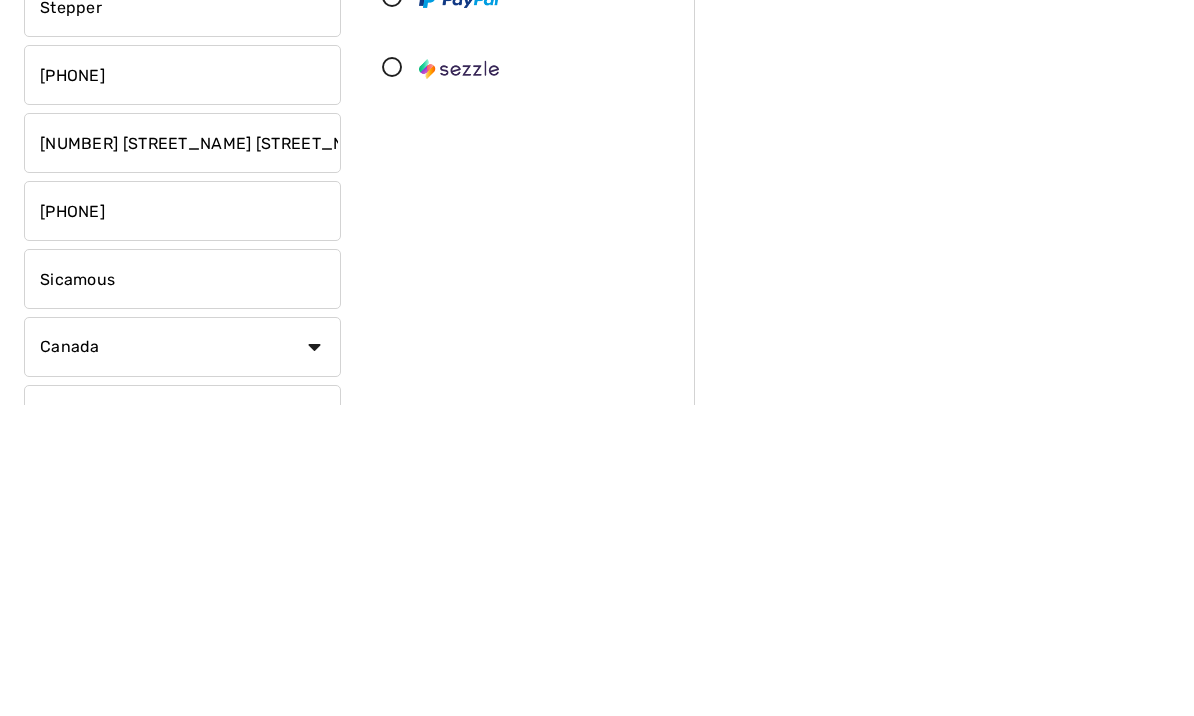 type on "[NUMBER] [STREET_NAME] [STREET_NAME] [STREET_SUFFIX]" 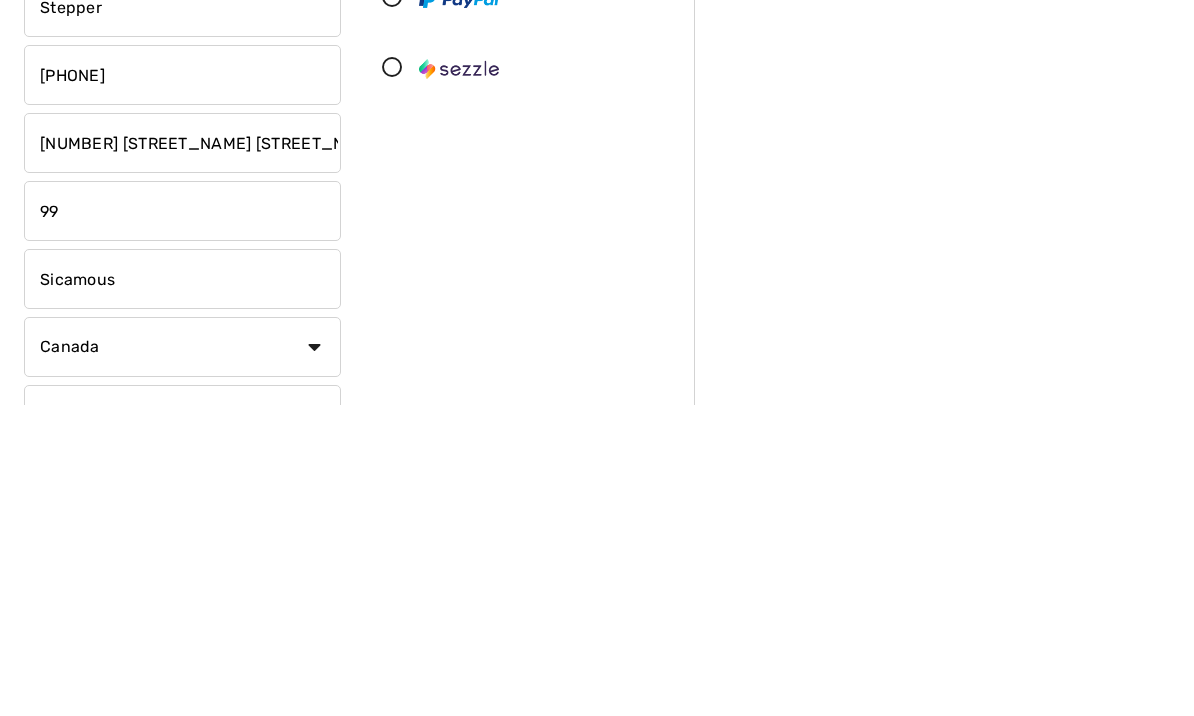 type on "9" 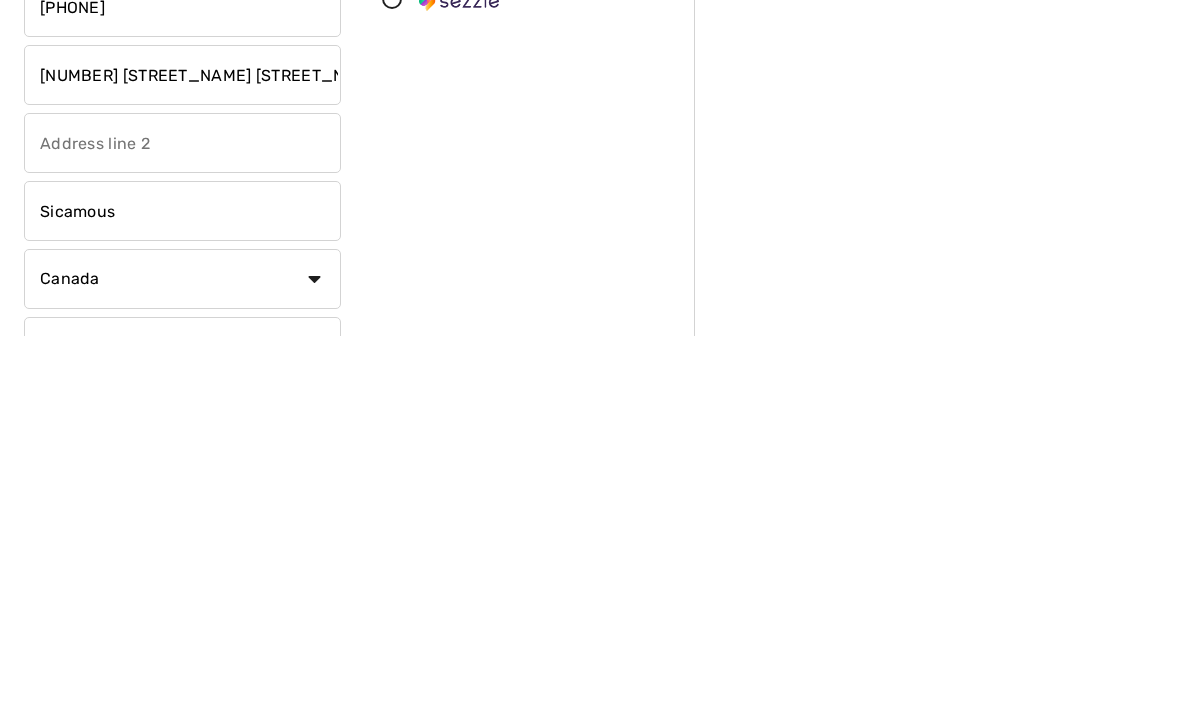 type 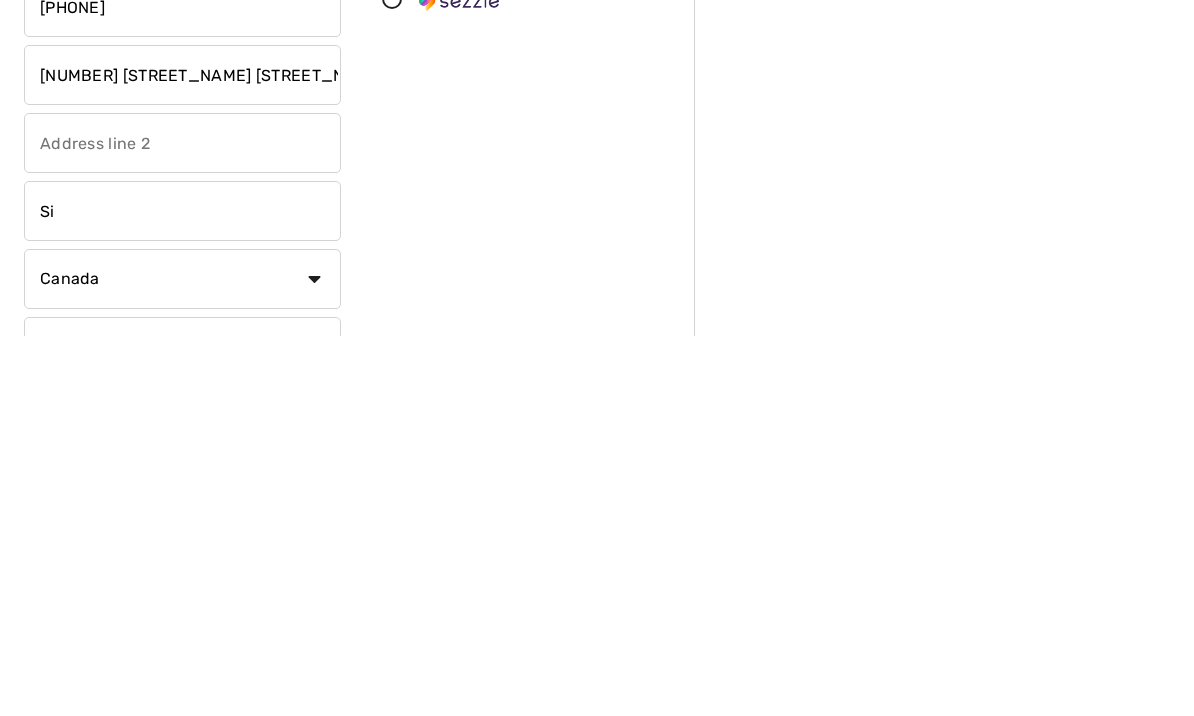 type on "S" 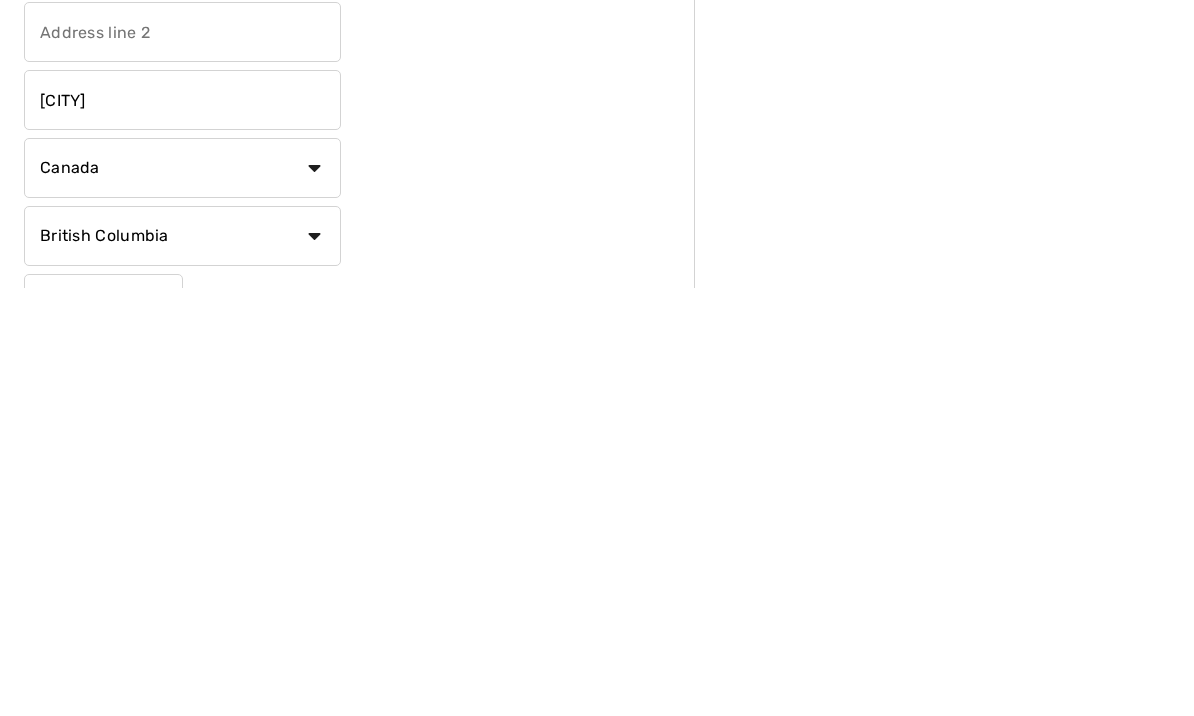 type on "[CITY]" 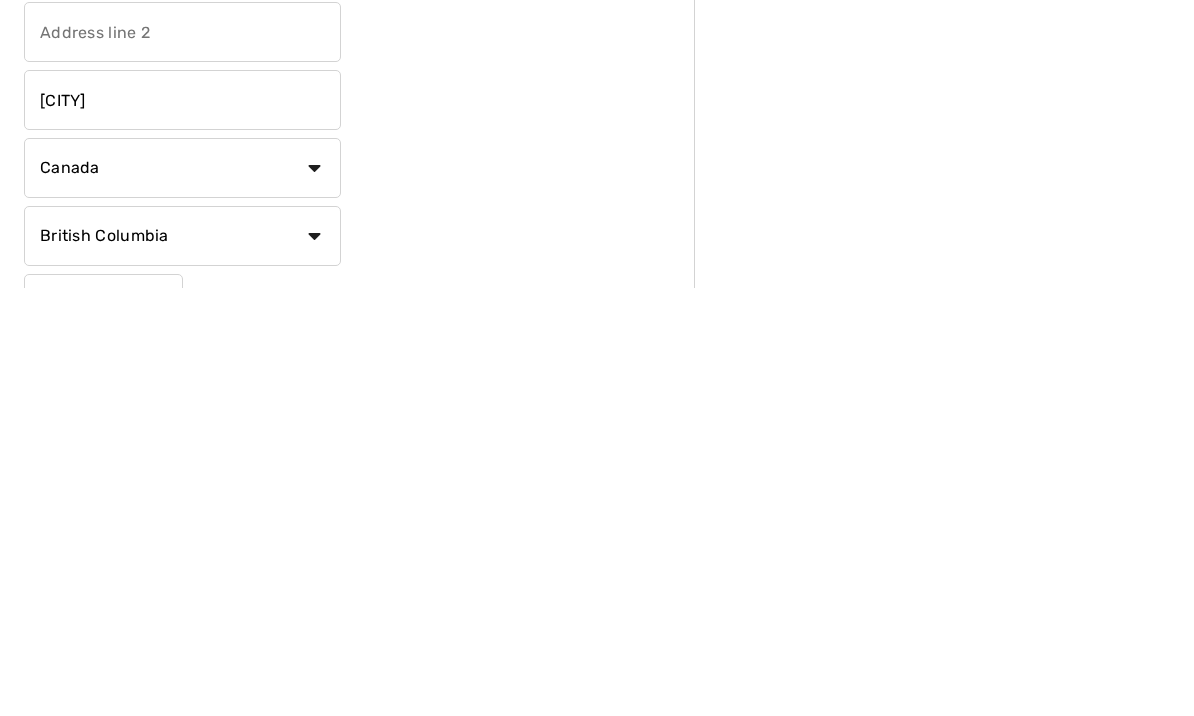 click on "State/Province
Alberta
British Columbia
Manitoba
New Brunswick
Newfoundland and Labrador
Northwest Territories
Nova Scotia
Nunavut
Ontario
Prince Edward Island
Quebec
Saskatchewan
Yukon" at bounding box center (182, 664) 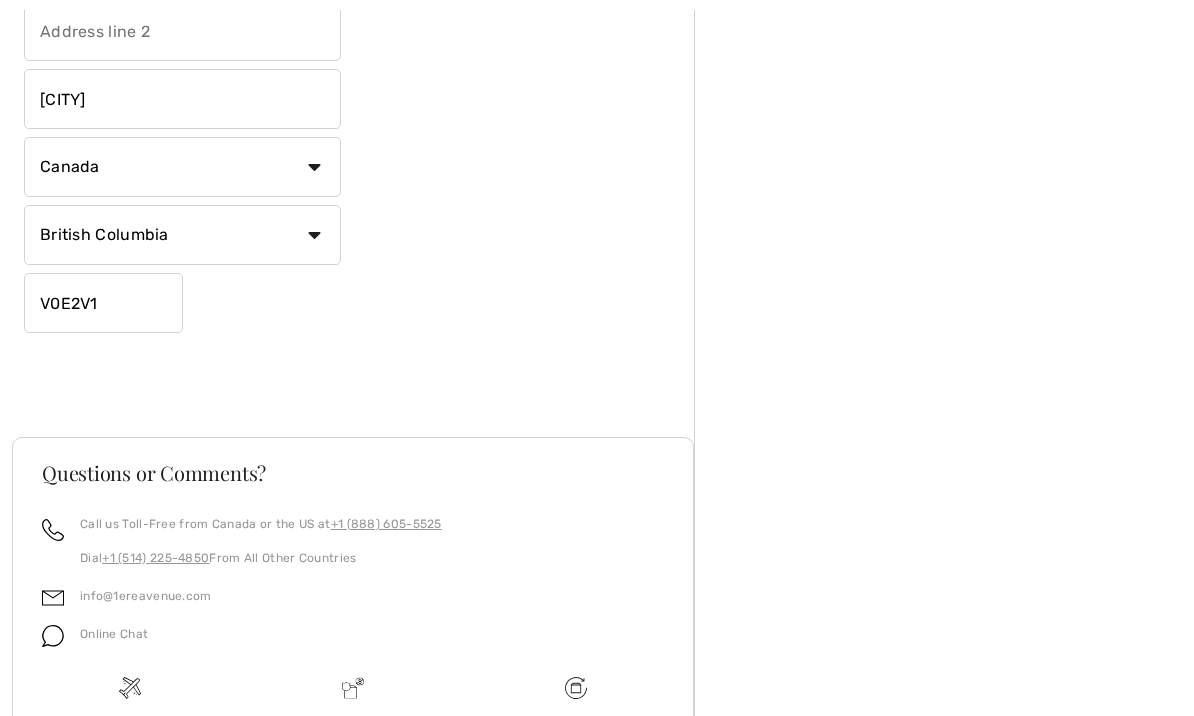 select on "AB" 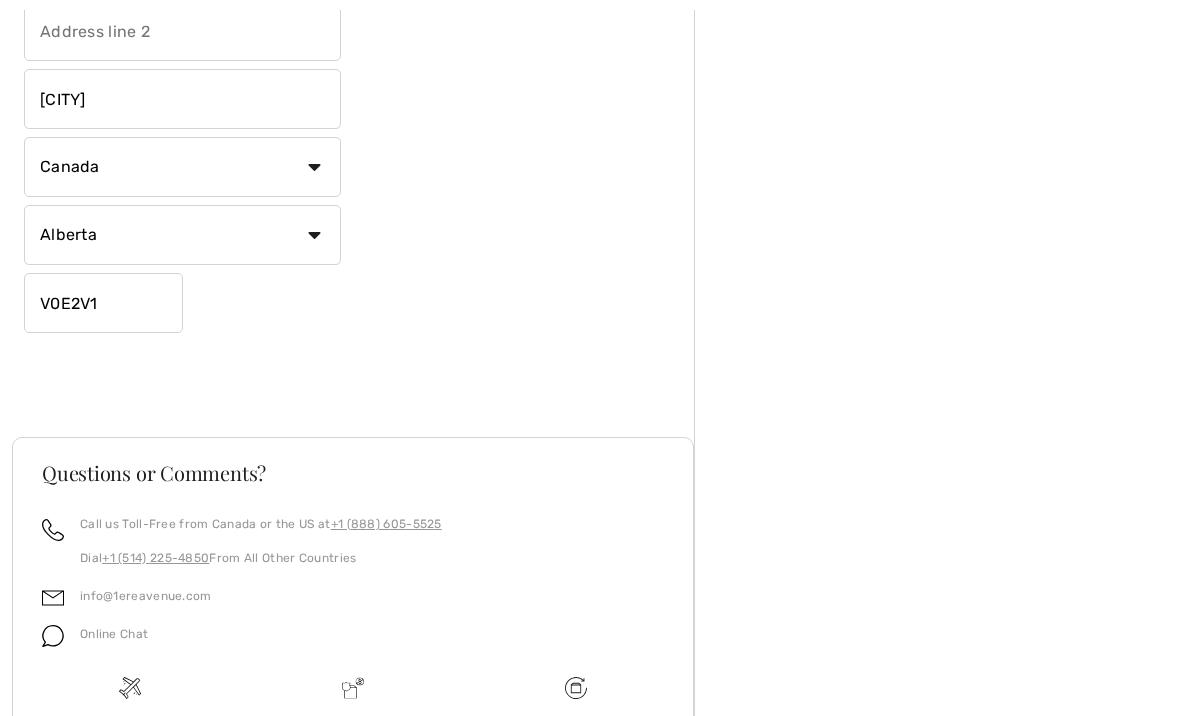 click on "V0E2V1" at bounding box center (103, 303) 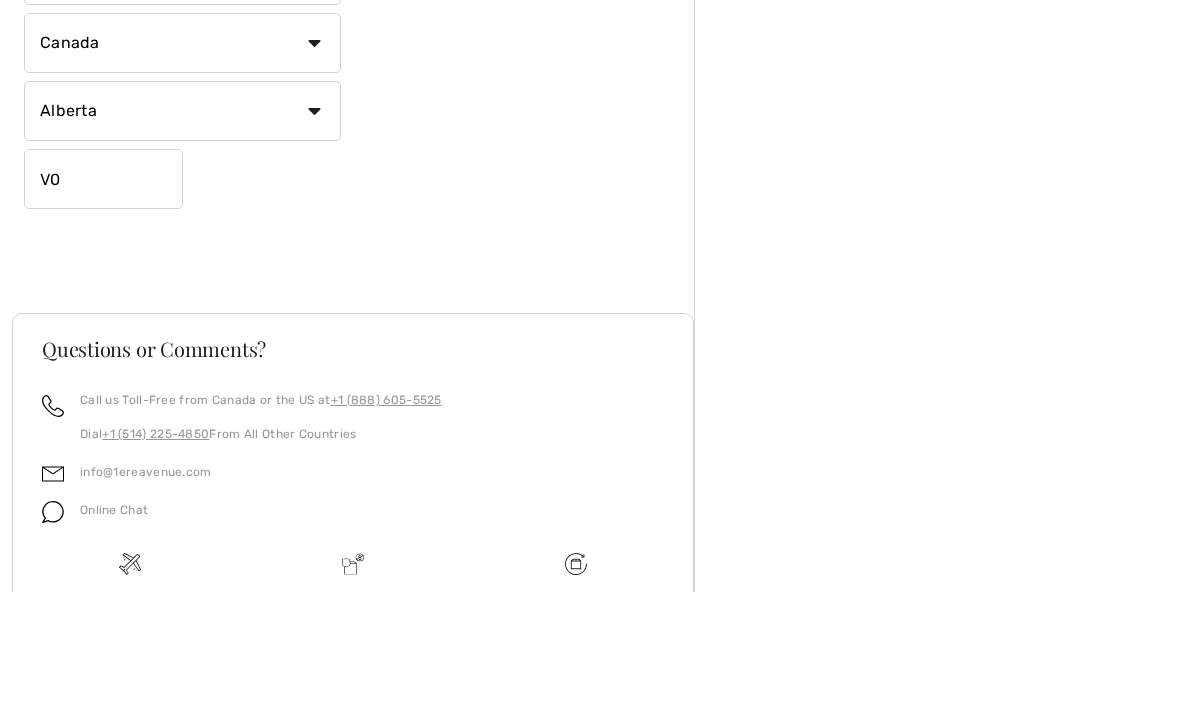 type on "V" 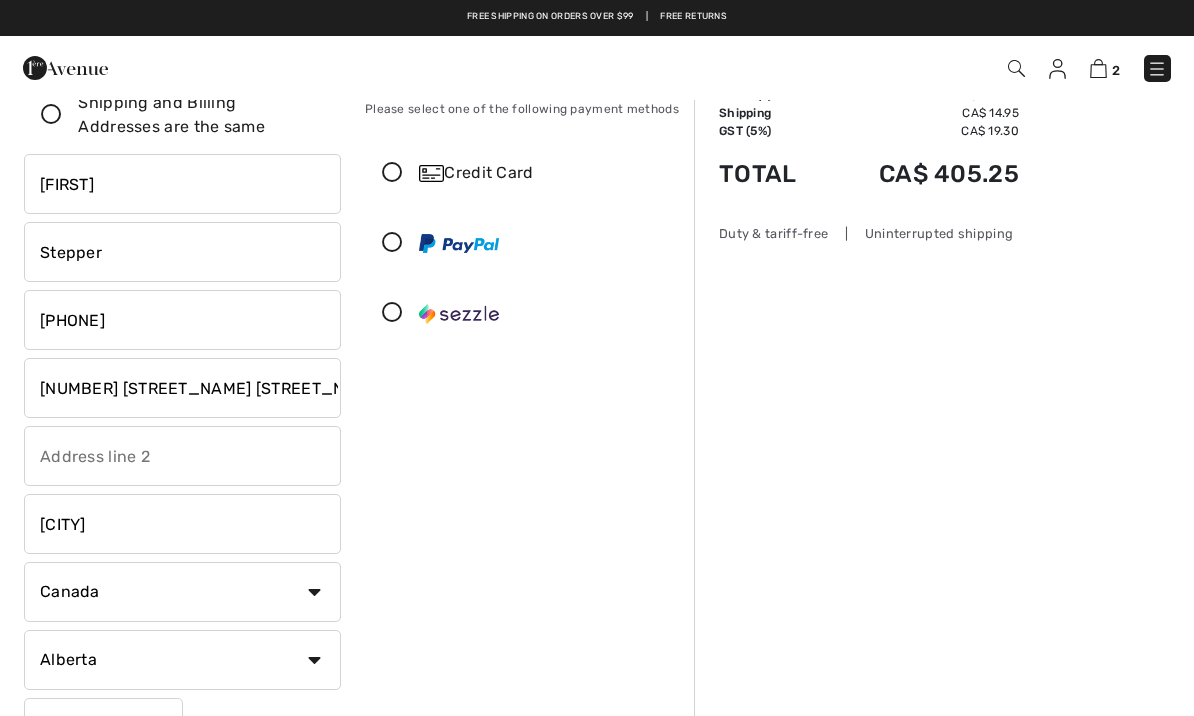 scroll, scrollTop: 58, scrollLeft: 0, axis: vertical 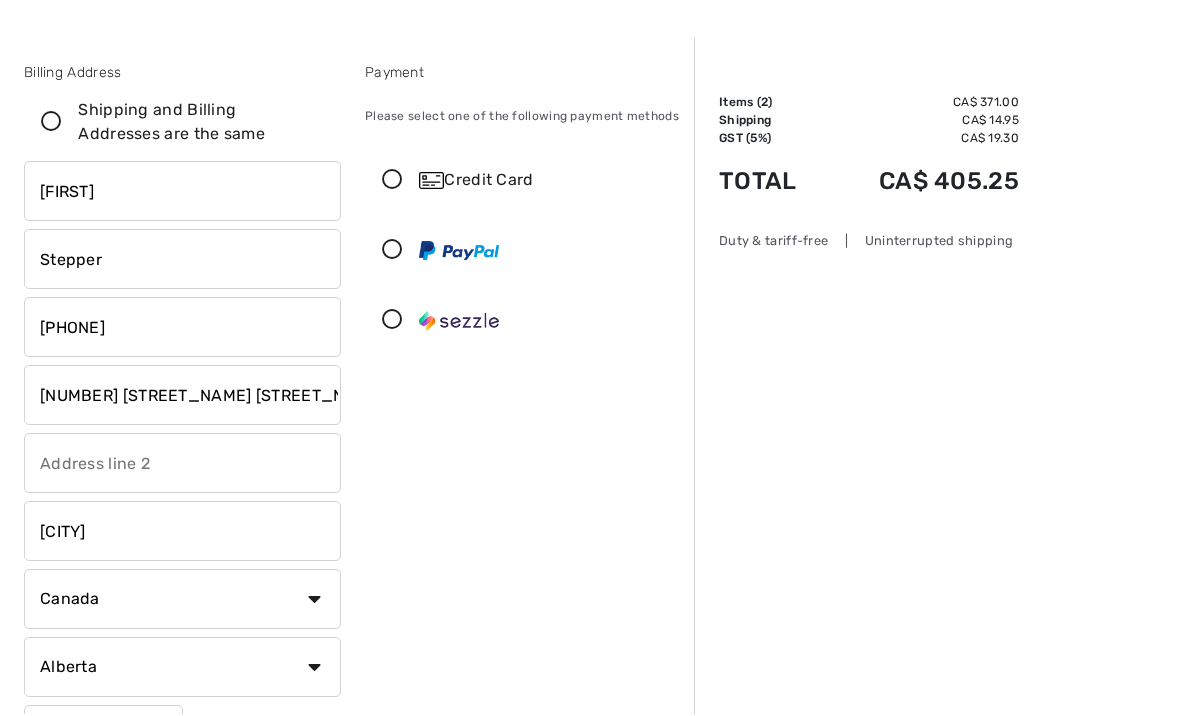 type on "T3R1C1" 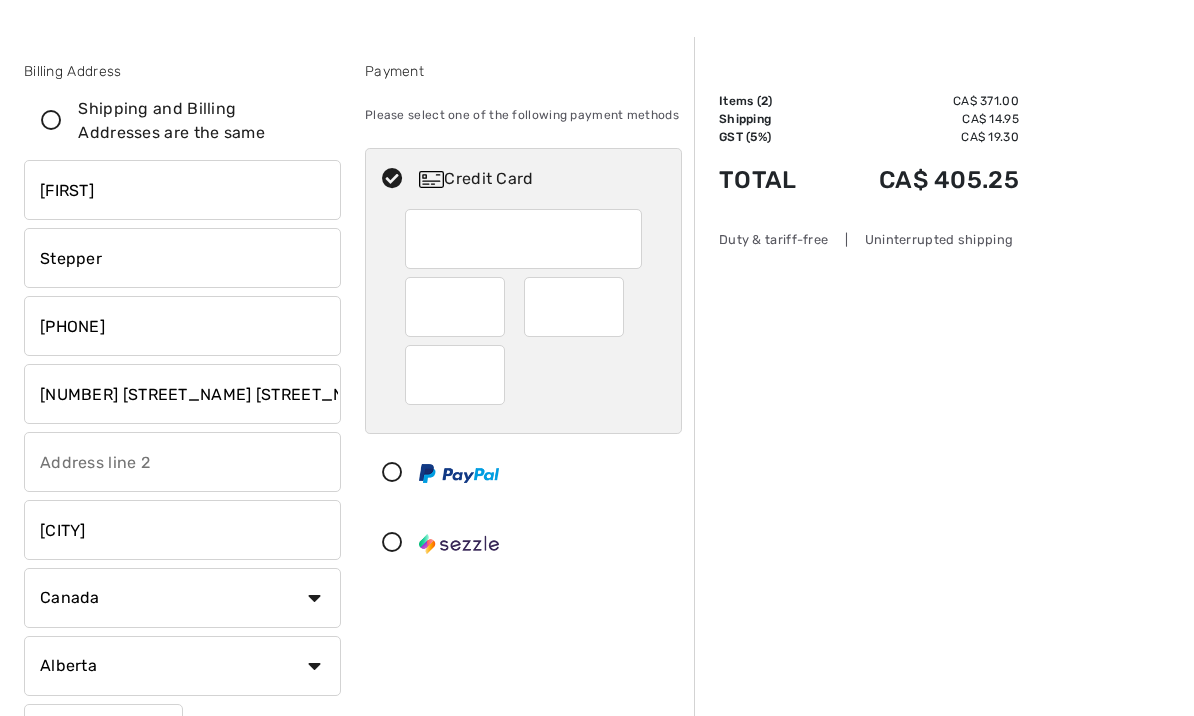scroll, scrollTop: 0, scrollLeft: 0, axis: both 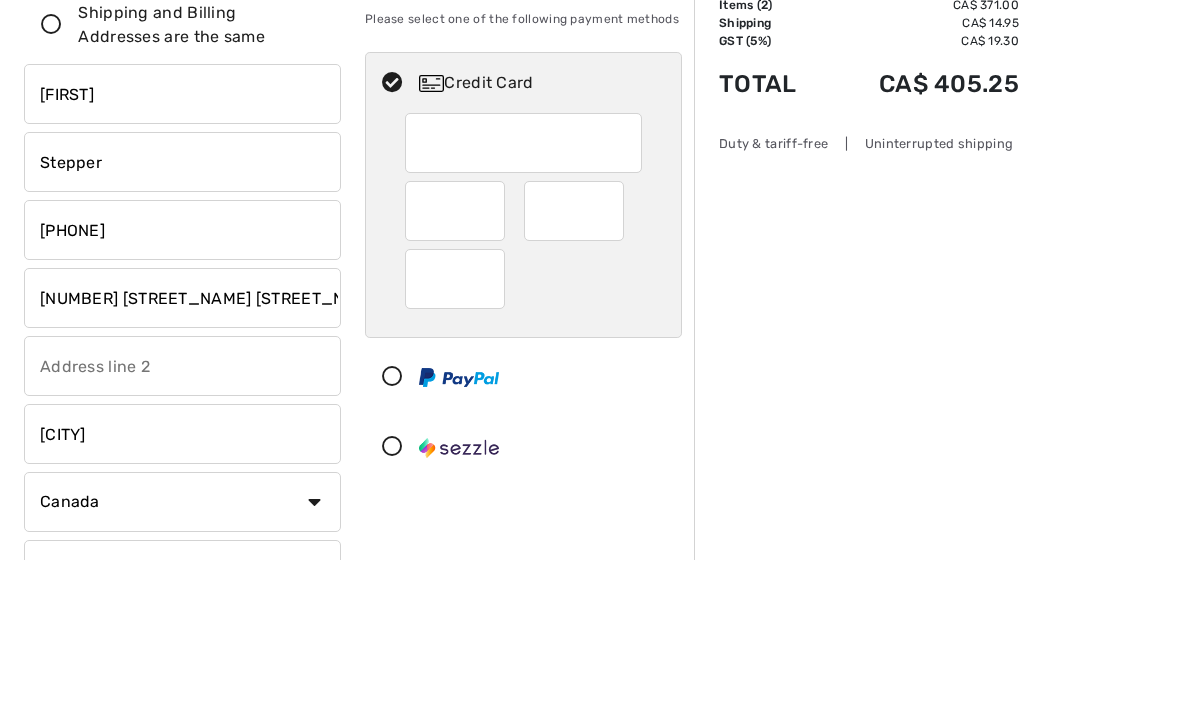 click at bounding box center [523, 368] 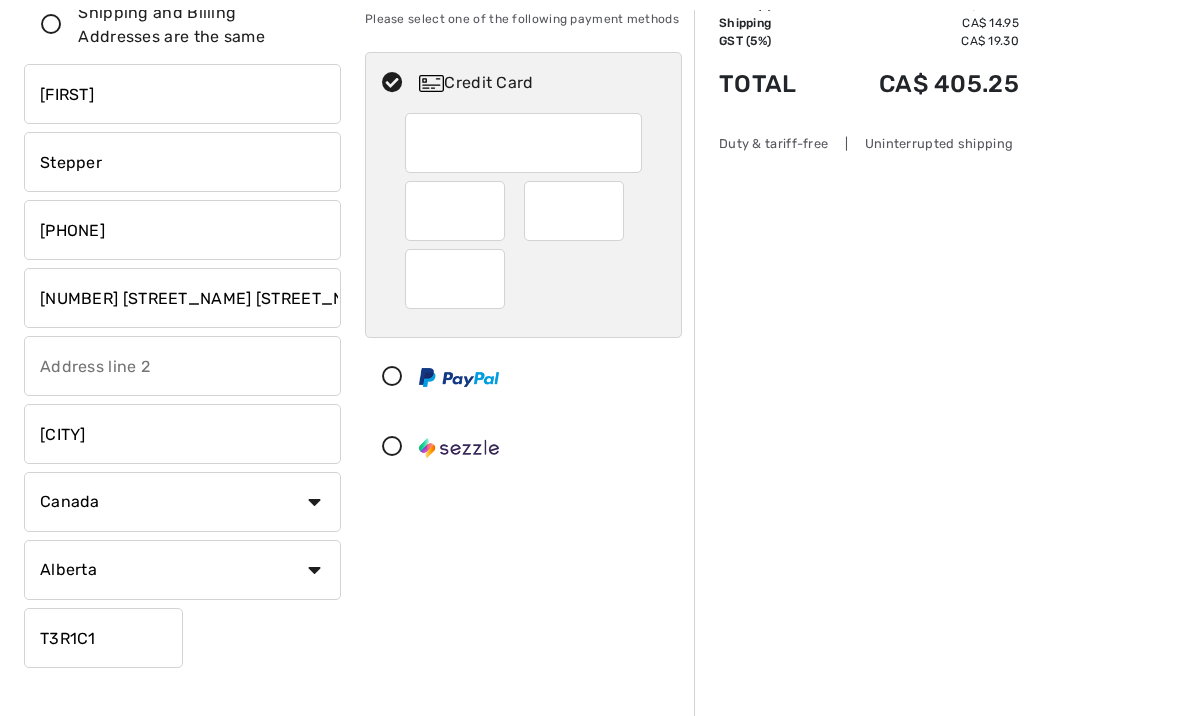 scroll, scrollTop: 156, scrollLeft: 0, axis: vertical 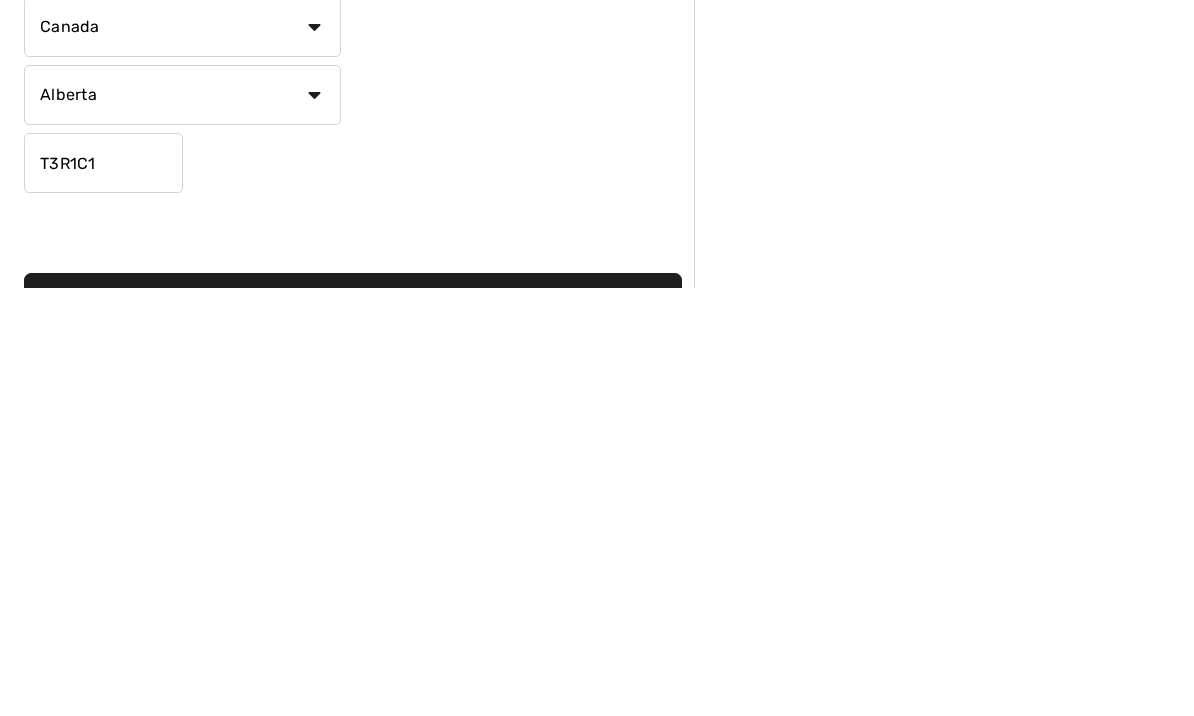 click on "Proceed to Summary" at bounding box center (353, 728) 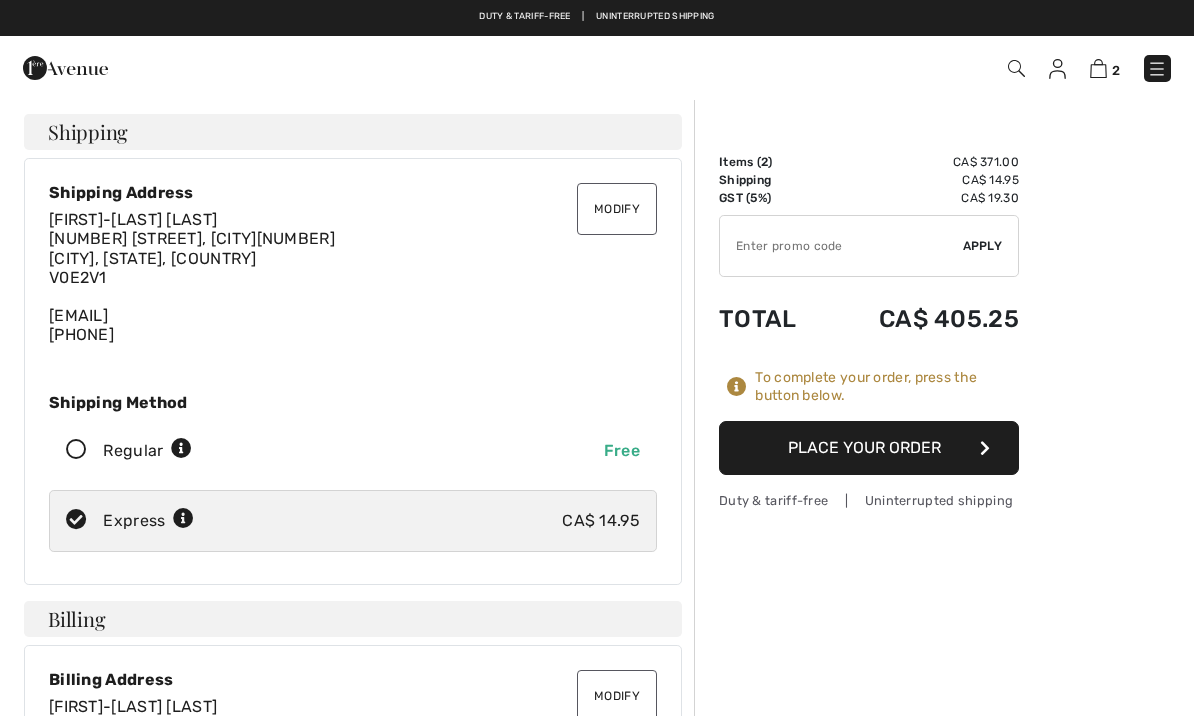 scroll, scrollTop: 0, scrollLeft: 0, axis: both 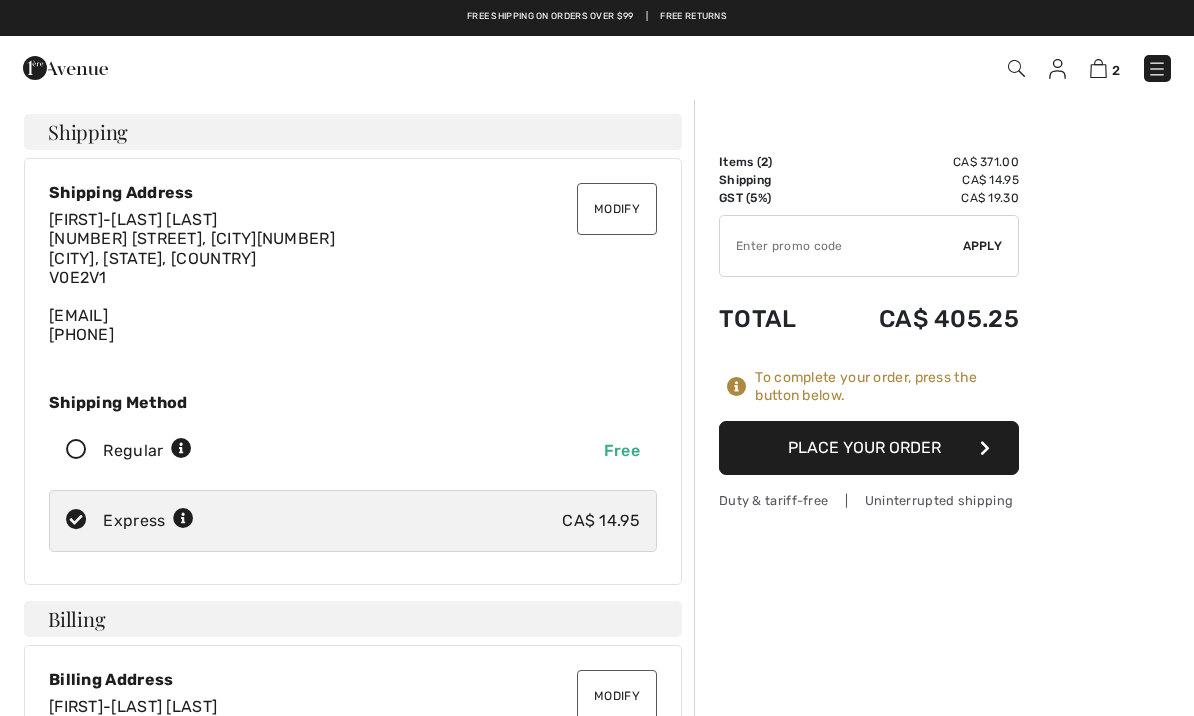 click on "Place Your Order" at bounding box center [869, 448] 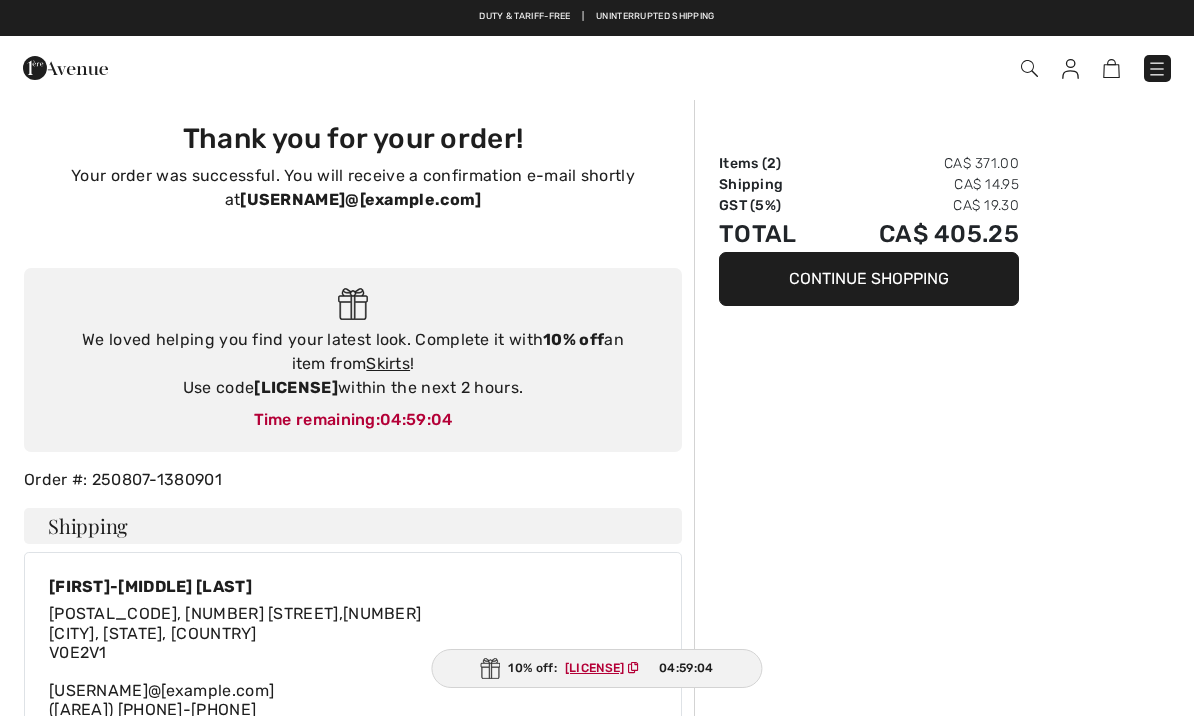scroll, scrollTop: 0, scrollLeft: 0, axis: both 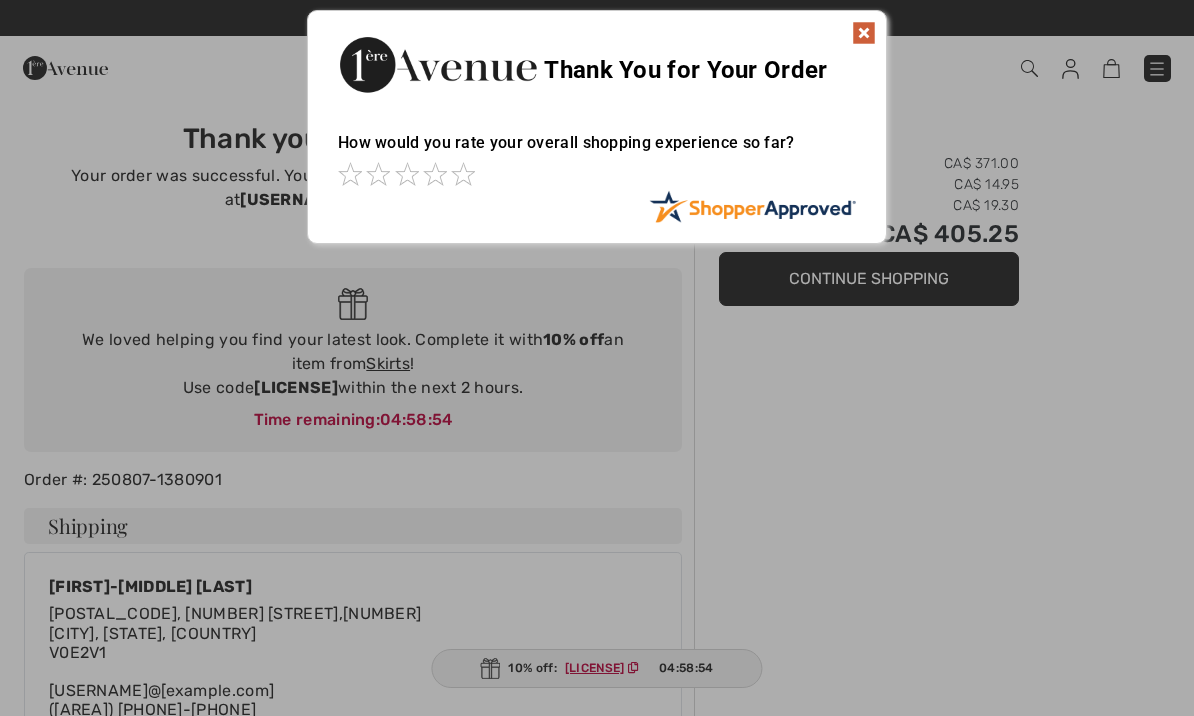 click at bounding box center (597, 358) 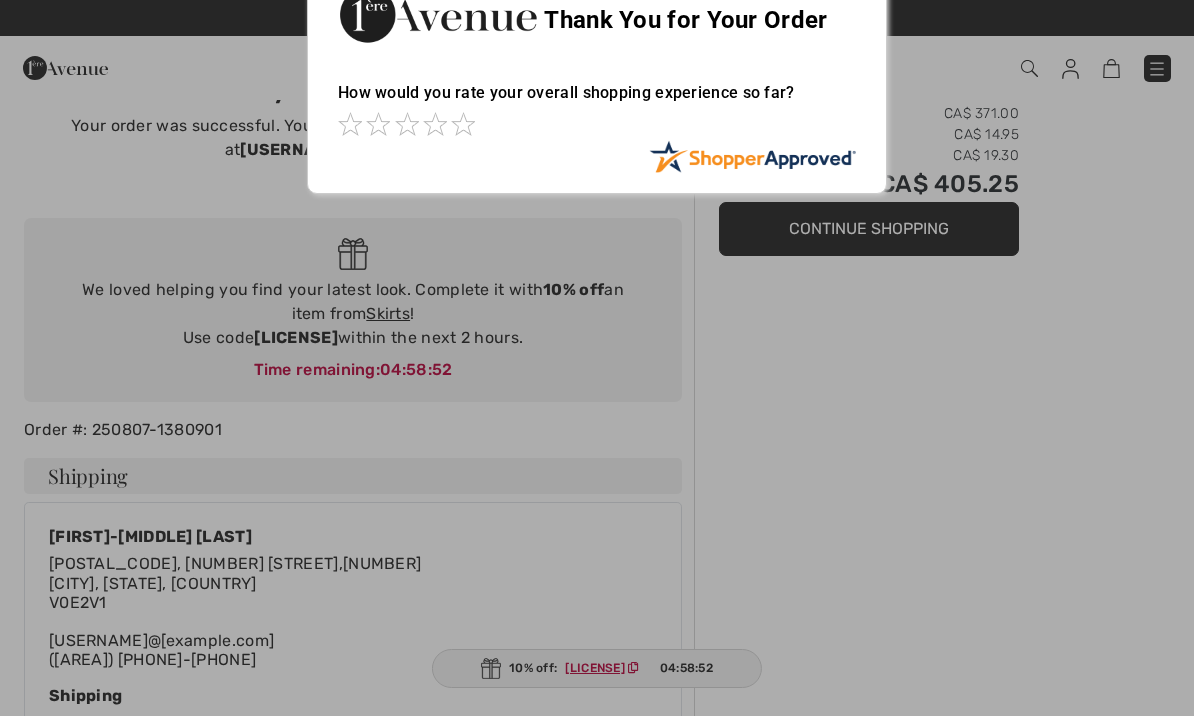 scroll, scrollTop: 89, scrollLeft: 0, axis: vertical 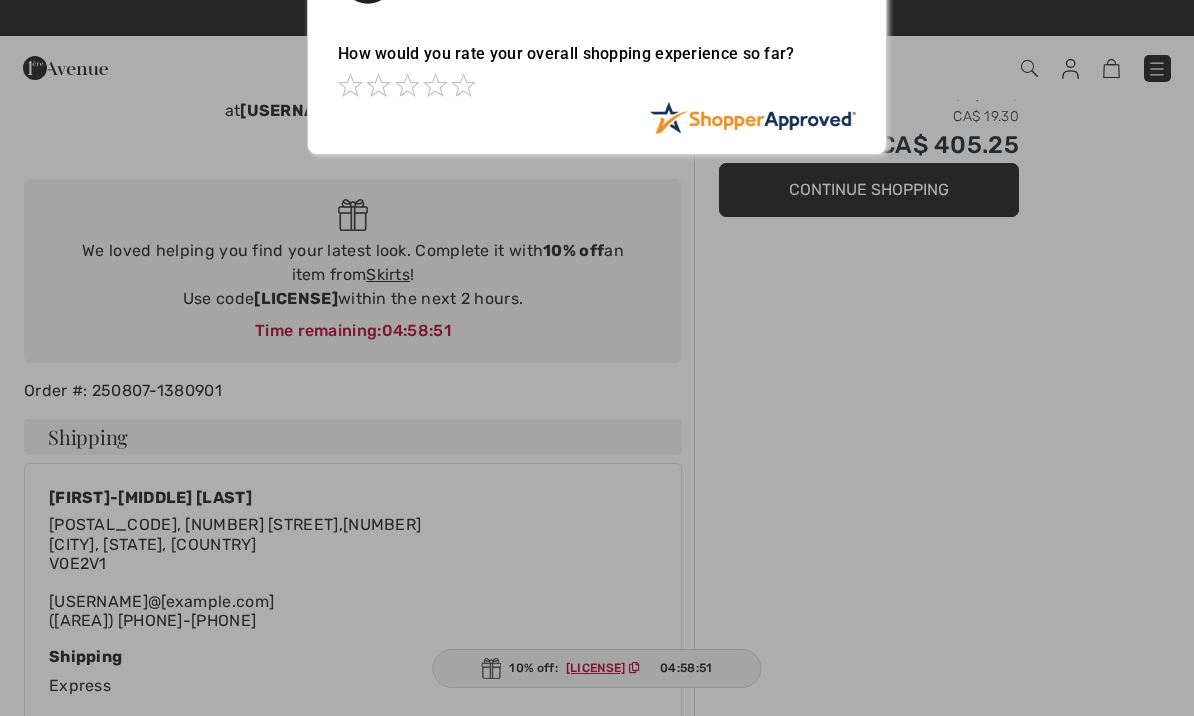 click at bounding box center [597, 358] 